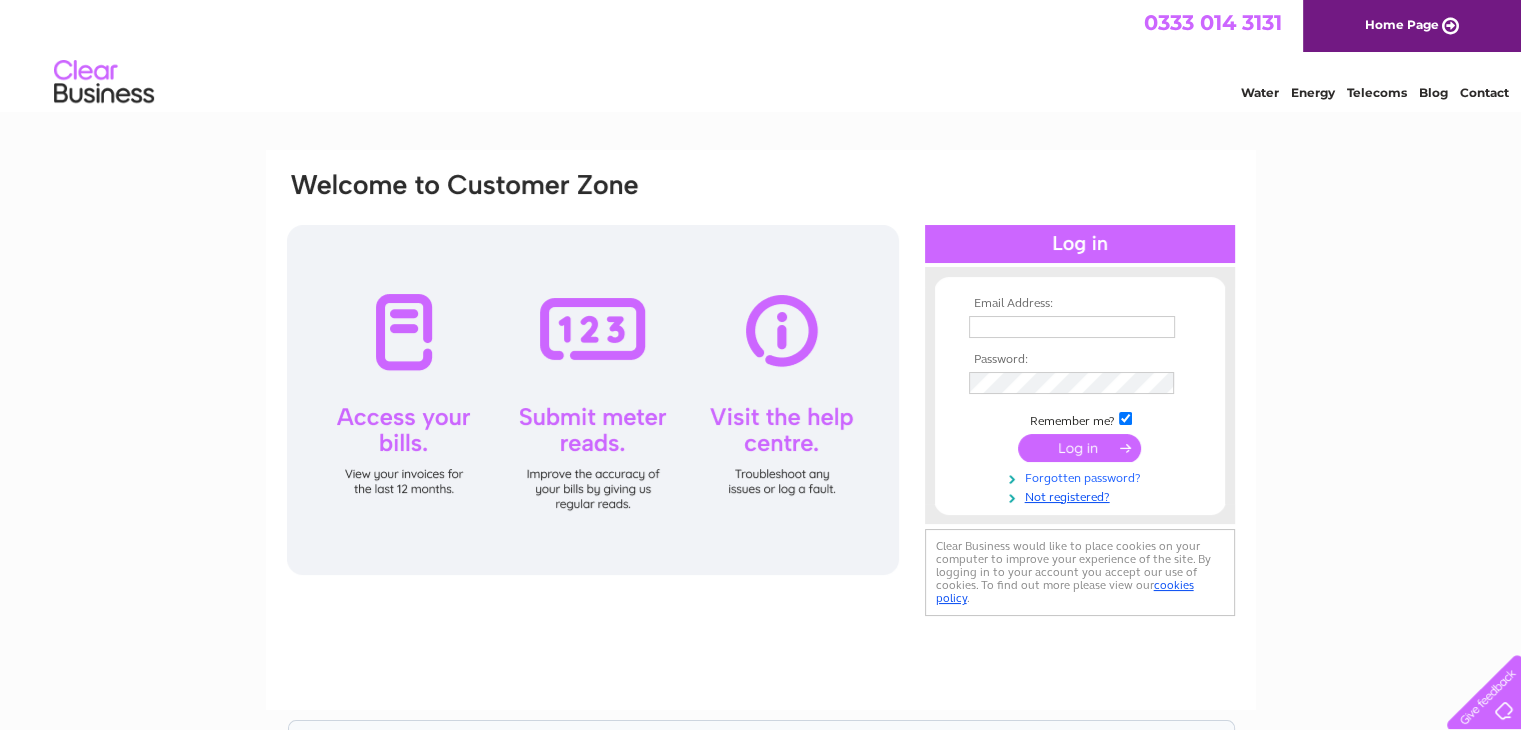 scroll, scrollTop: 0, scrollLeft: 0, axis: both 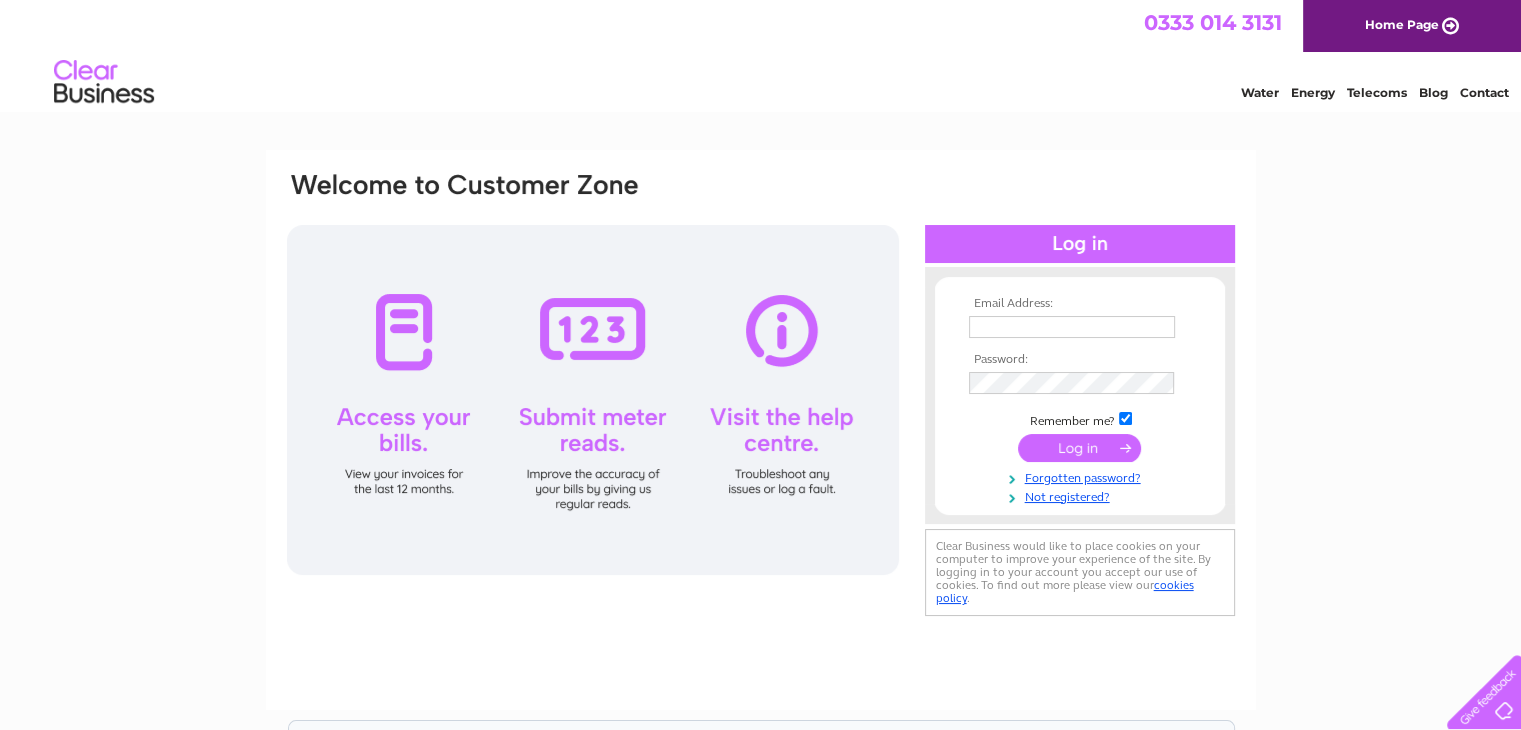 type on "[EMAIL]" 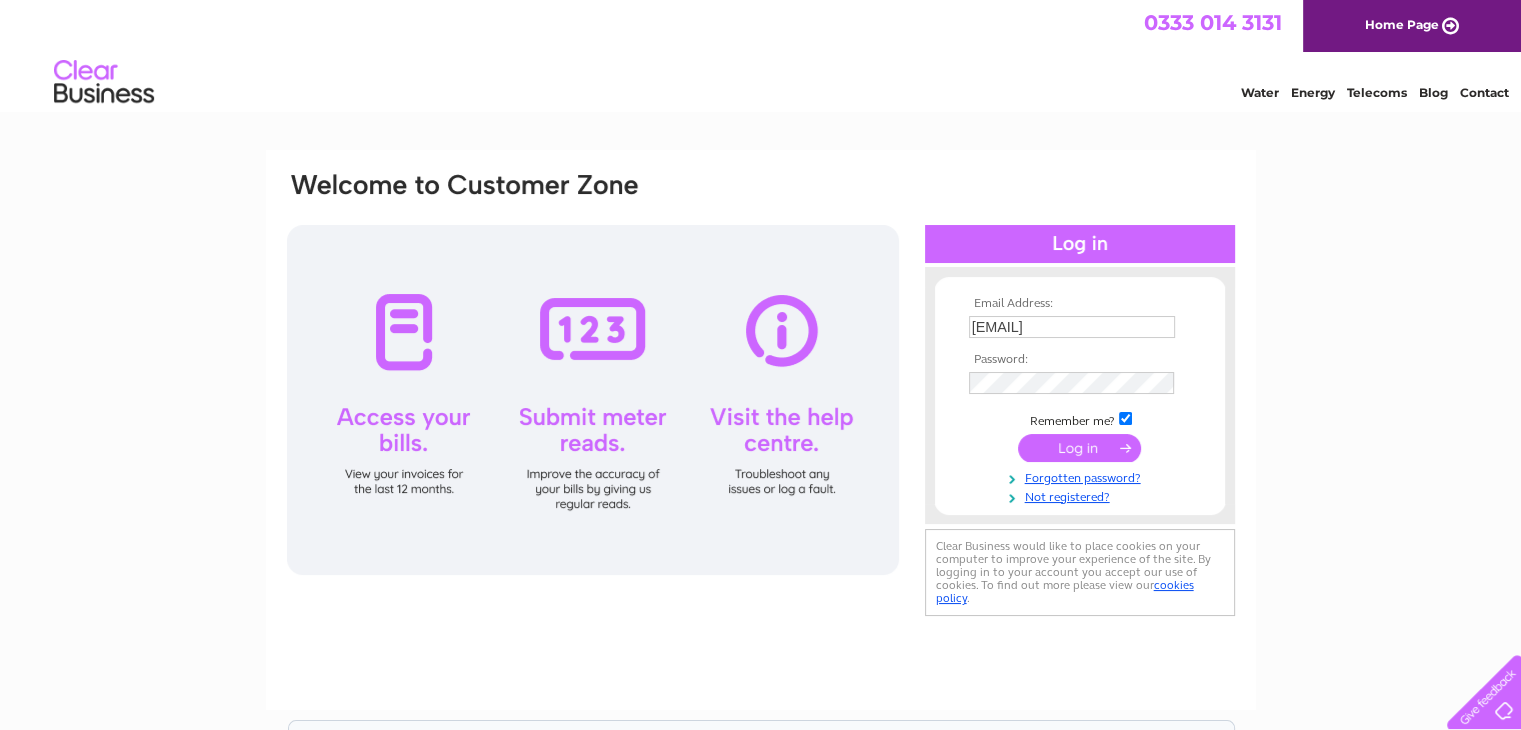 click at bounding box center [1079, 448] 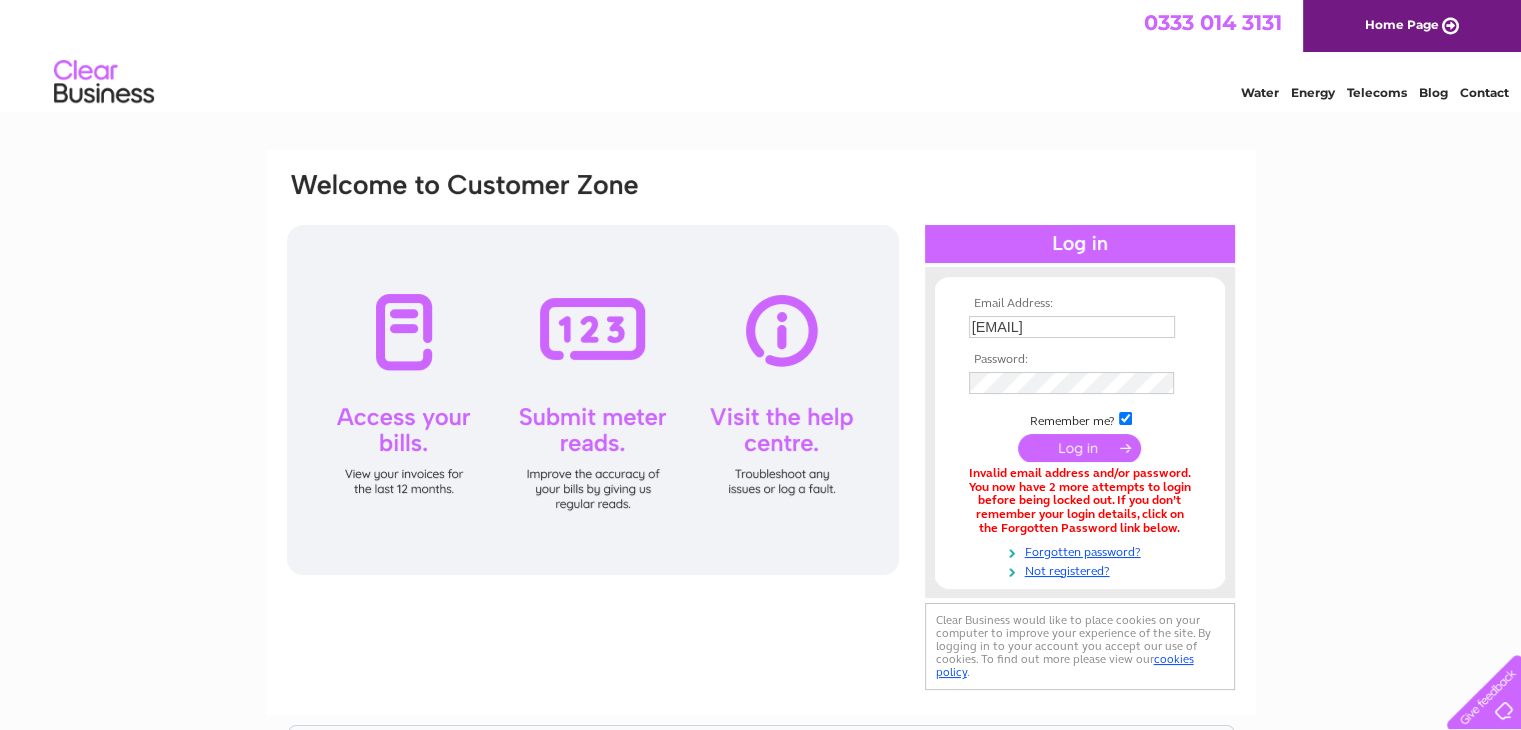 scroll, scrollTop: 0, scrollLeft: 0, axis: both 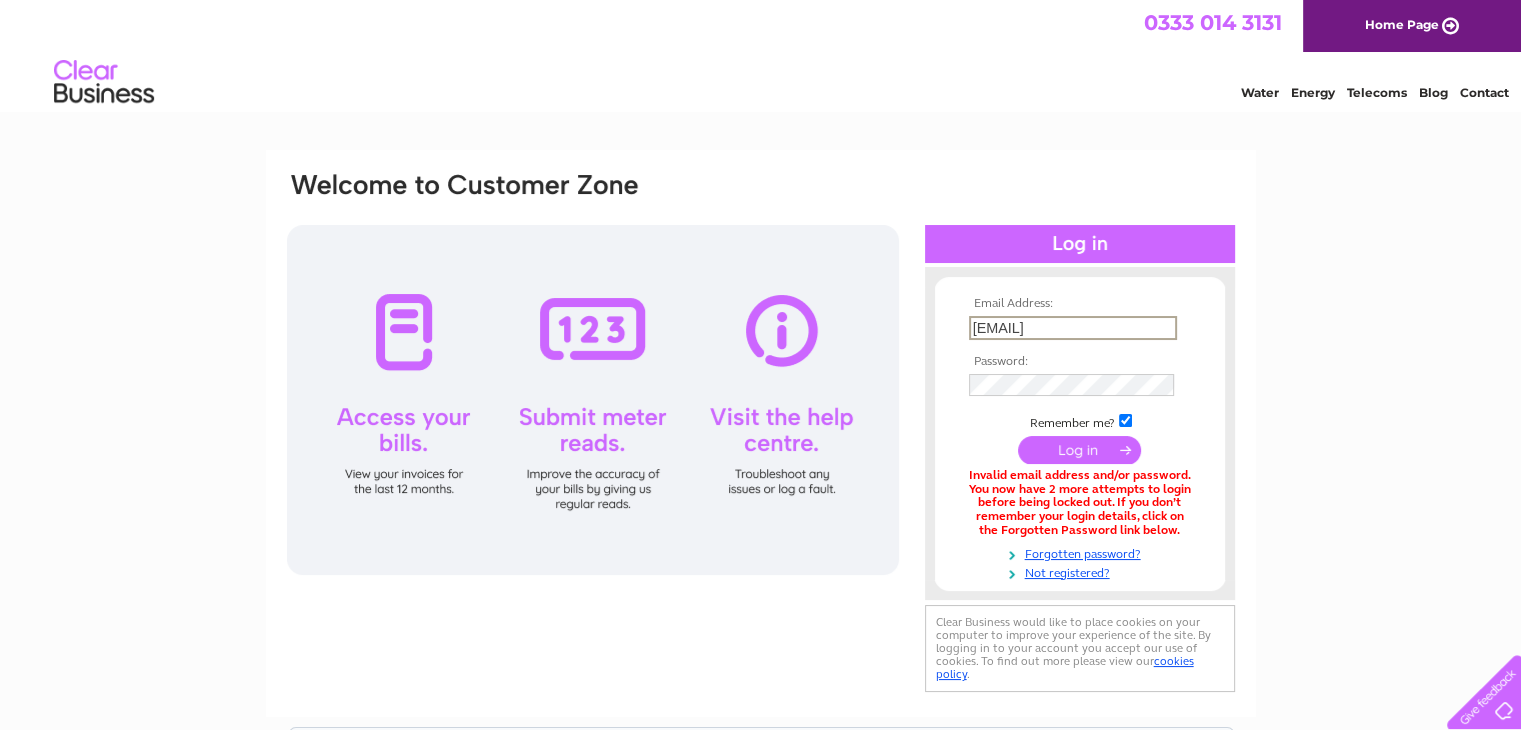 click on "[EMAIL]" at bounding box center (1073, 328) 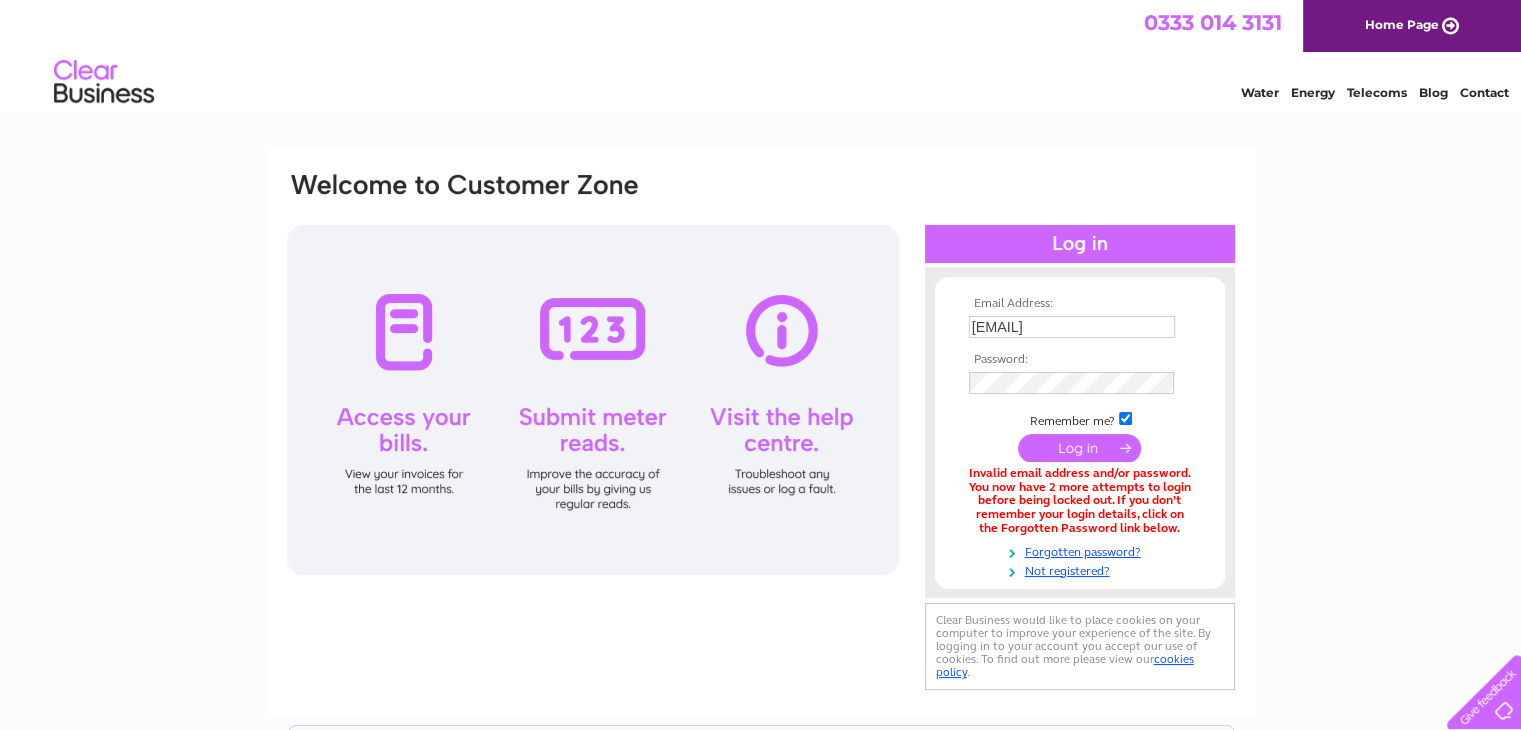 click on "Email Address:
gopiageer@gmail.com
Password:" at bounding box center [760, 603] 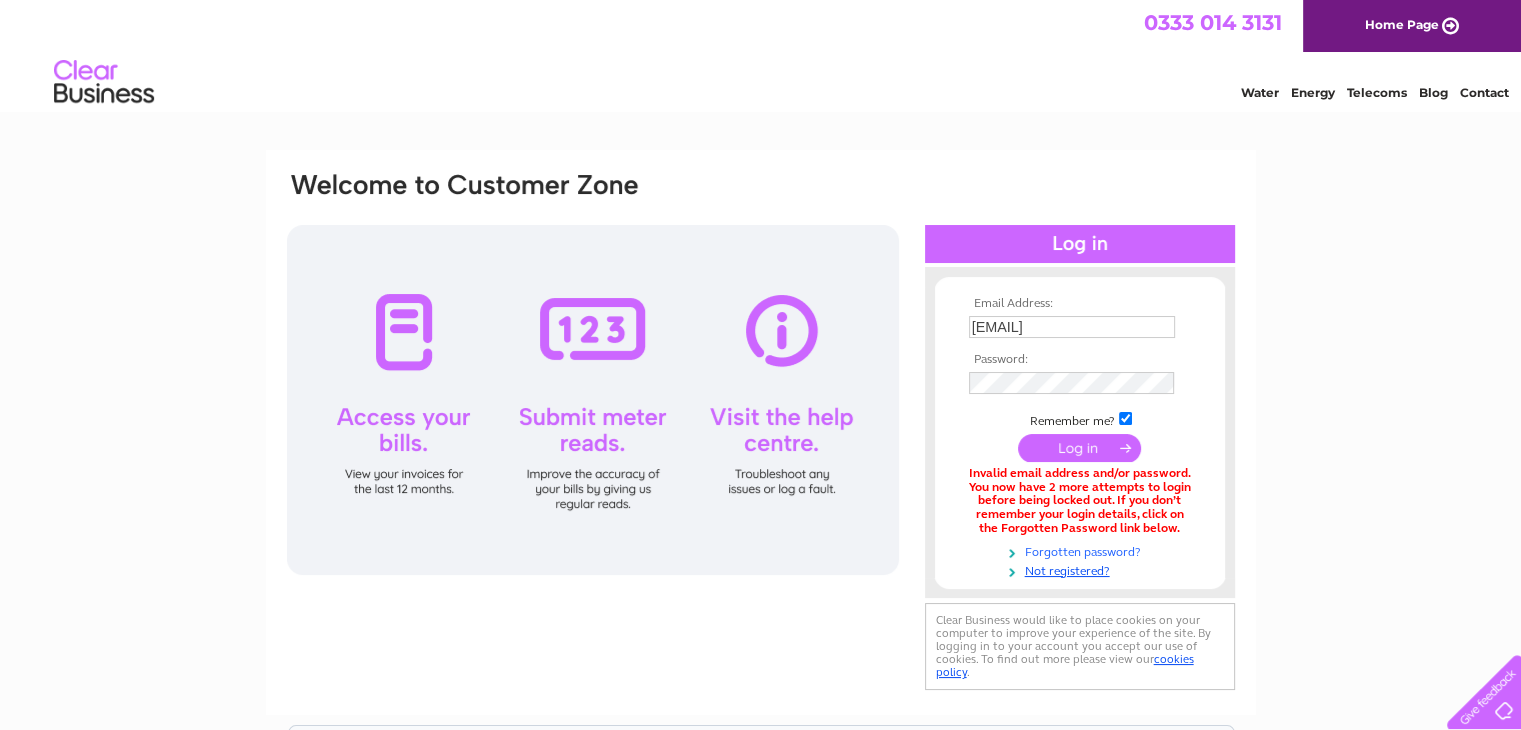 click on "Forgotten password?" at bounding box center (1082, 550) 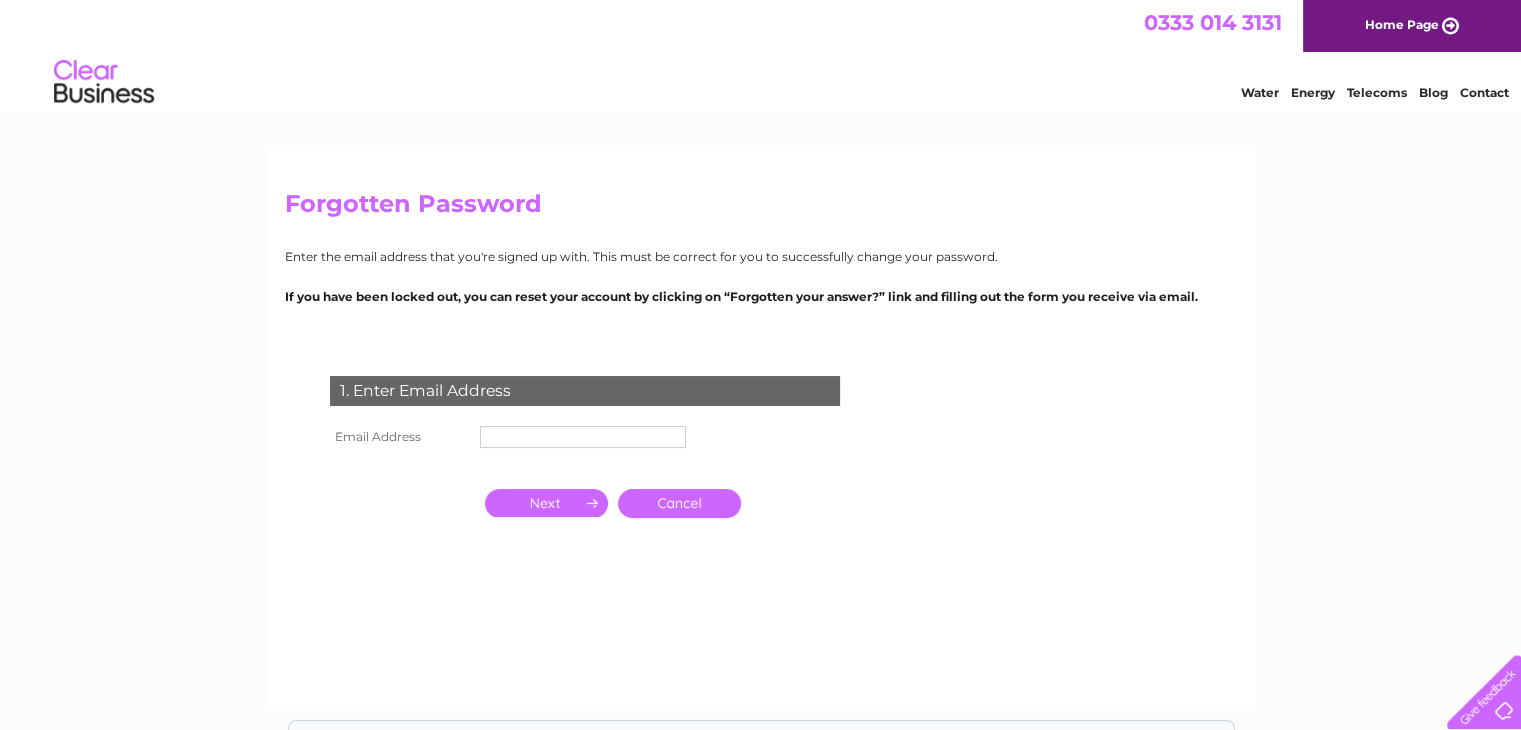 scroll, scrollTop: 0, scrollLeft: 0, axis: both 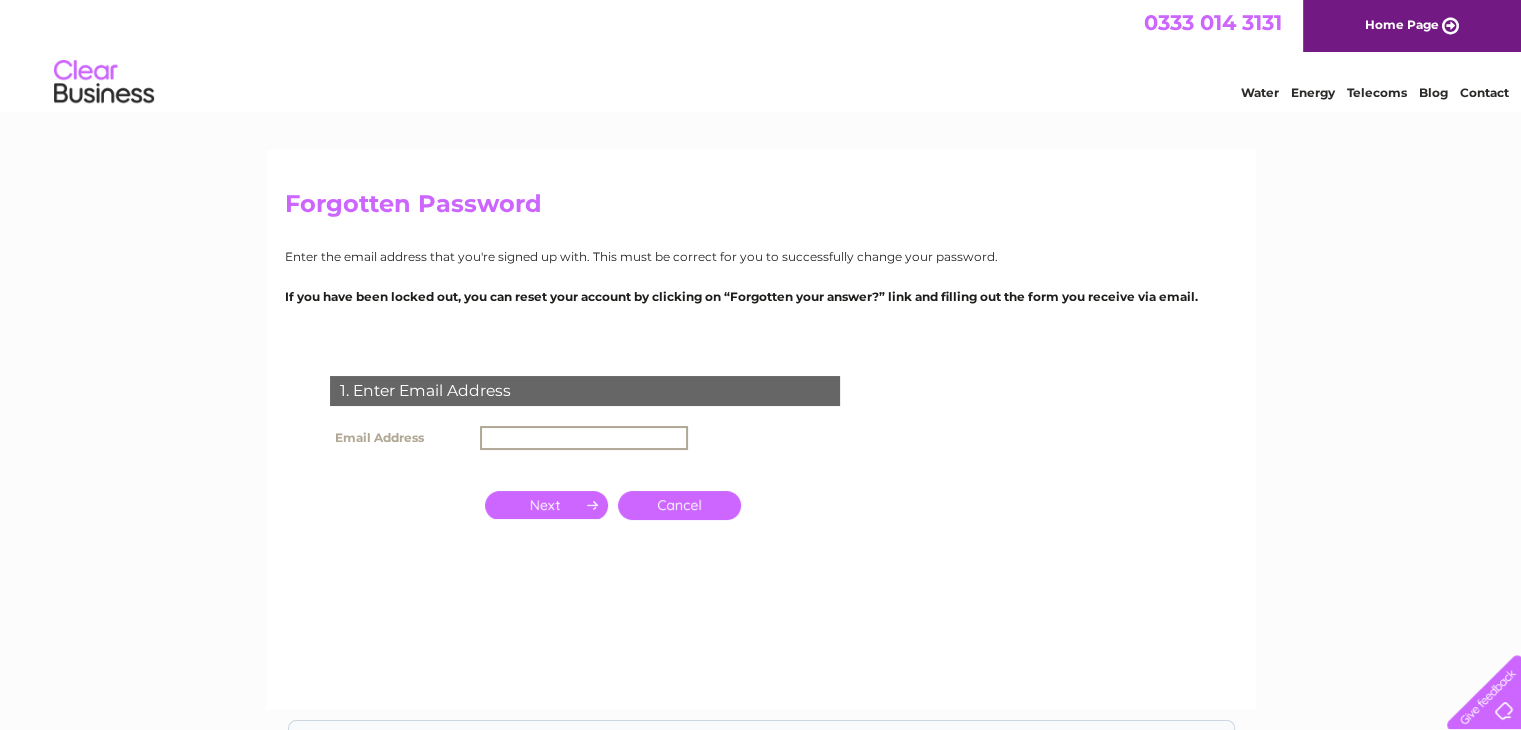 click at bounding box center [584, 438] 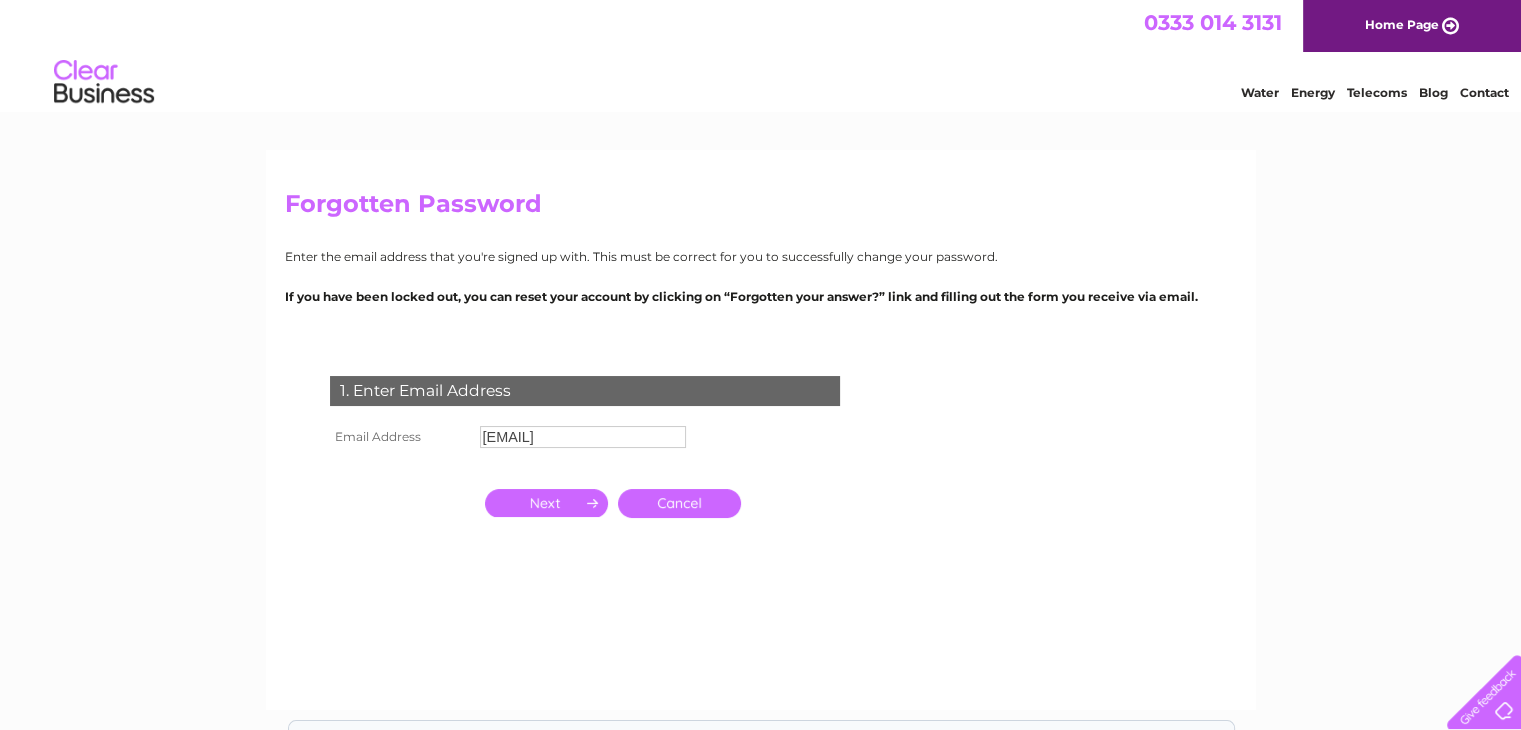 click at bounding box center [546, 503] 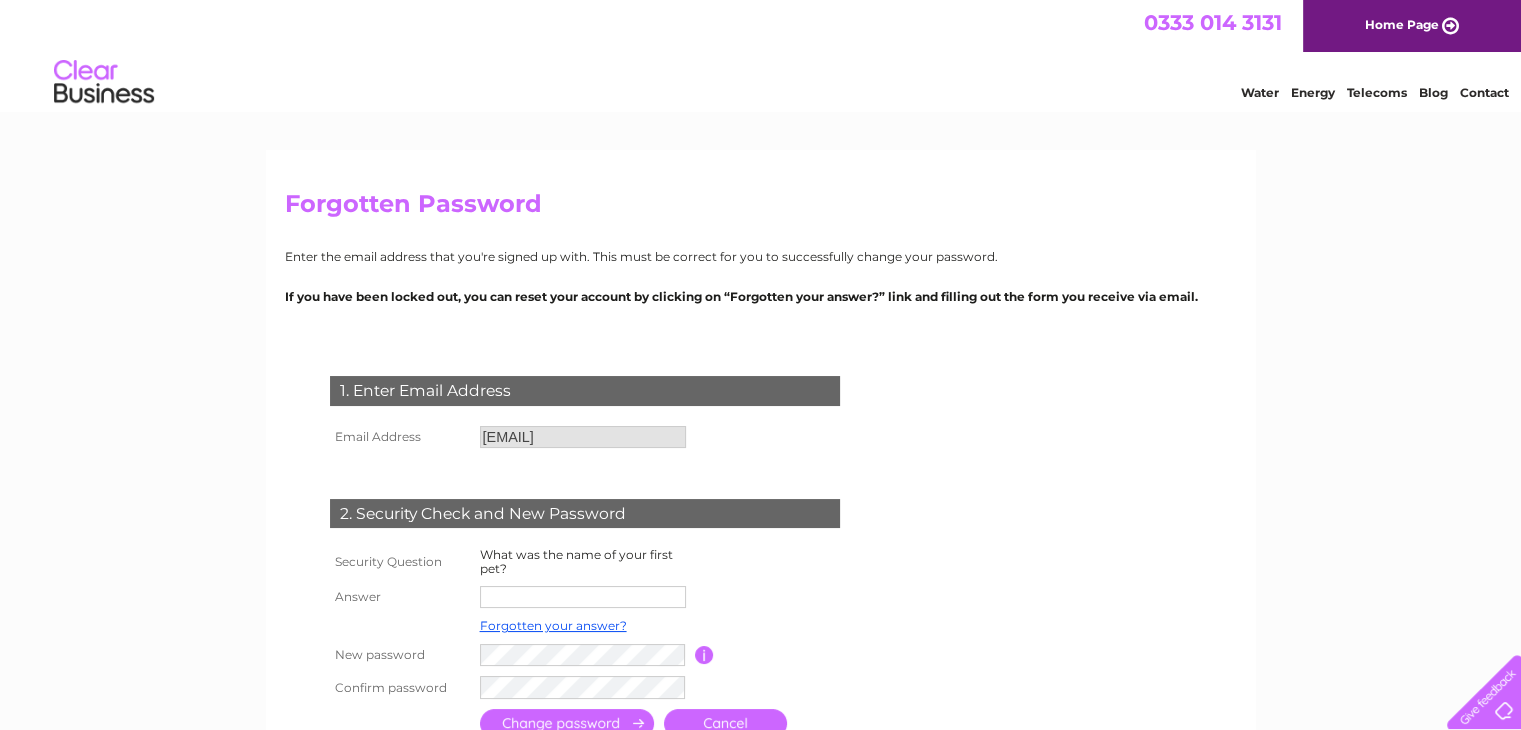 click on "1. Enter Email Address
Email Address
[EMAIL]
Cancel" at bounding box center [761, 559] 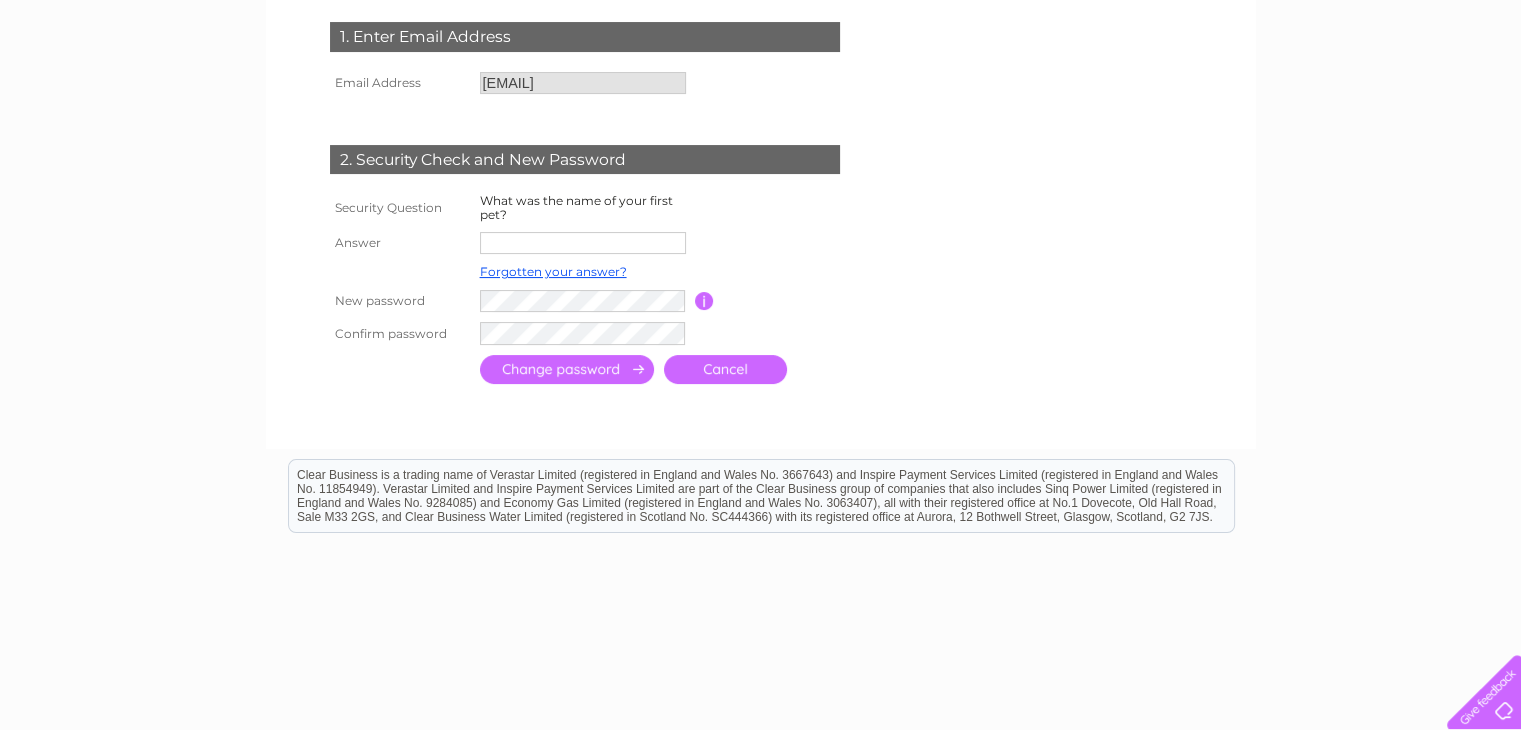 scroll, scrollTop: 360, scrollLeft: 0, axis: vertical 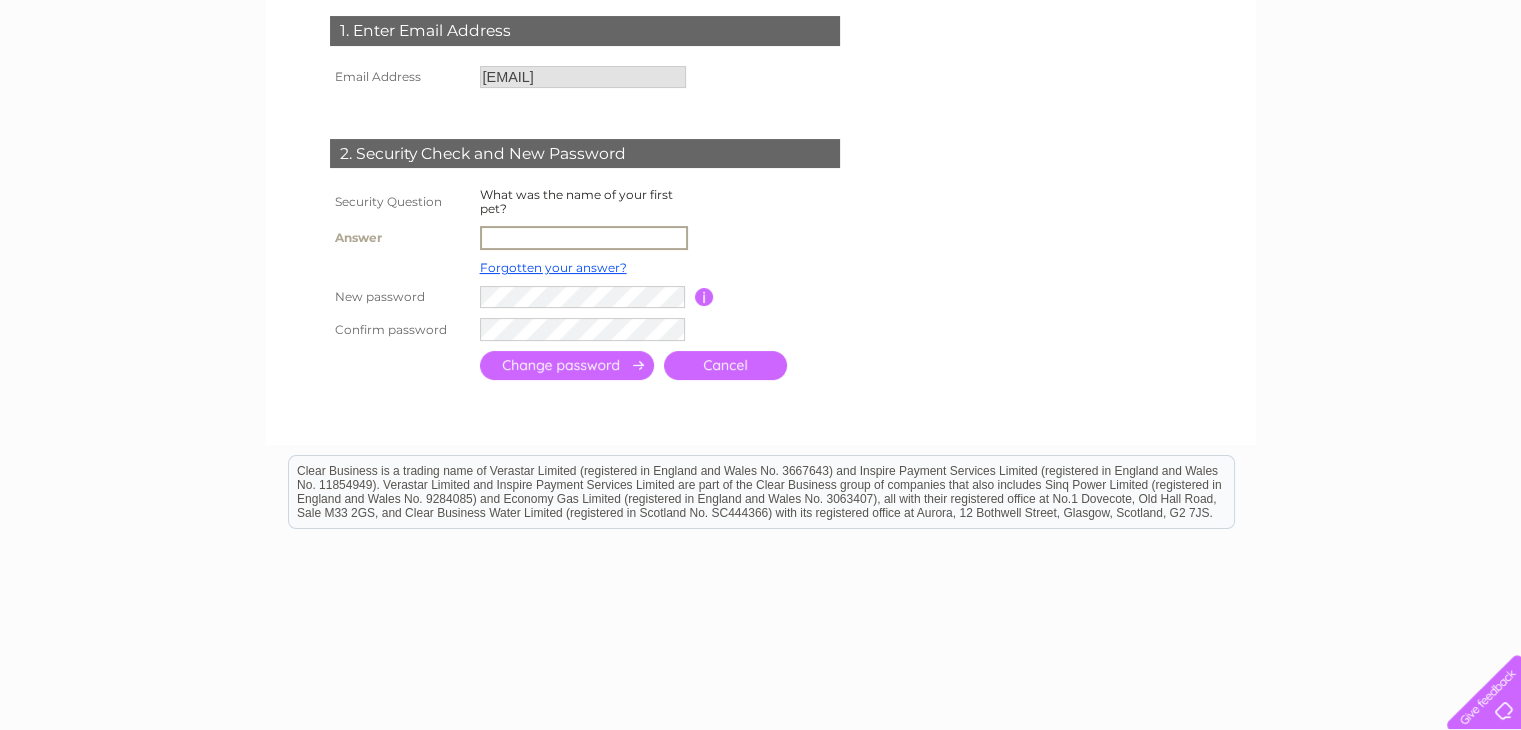 click at bounding box center [584, 238] 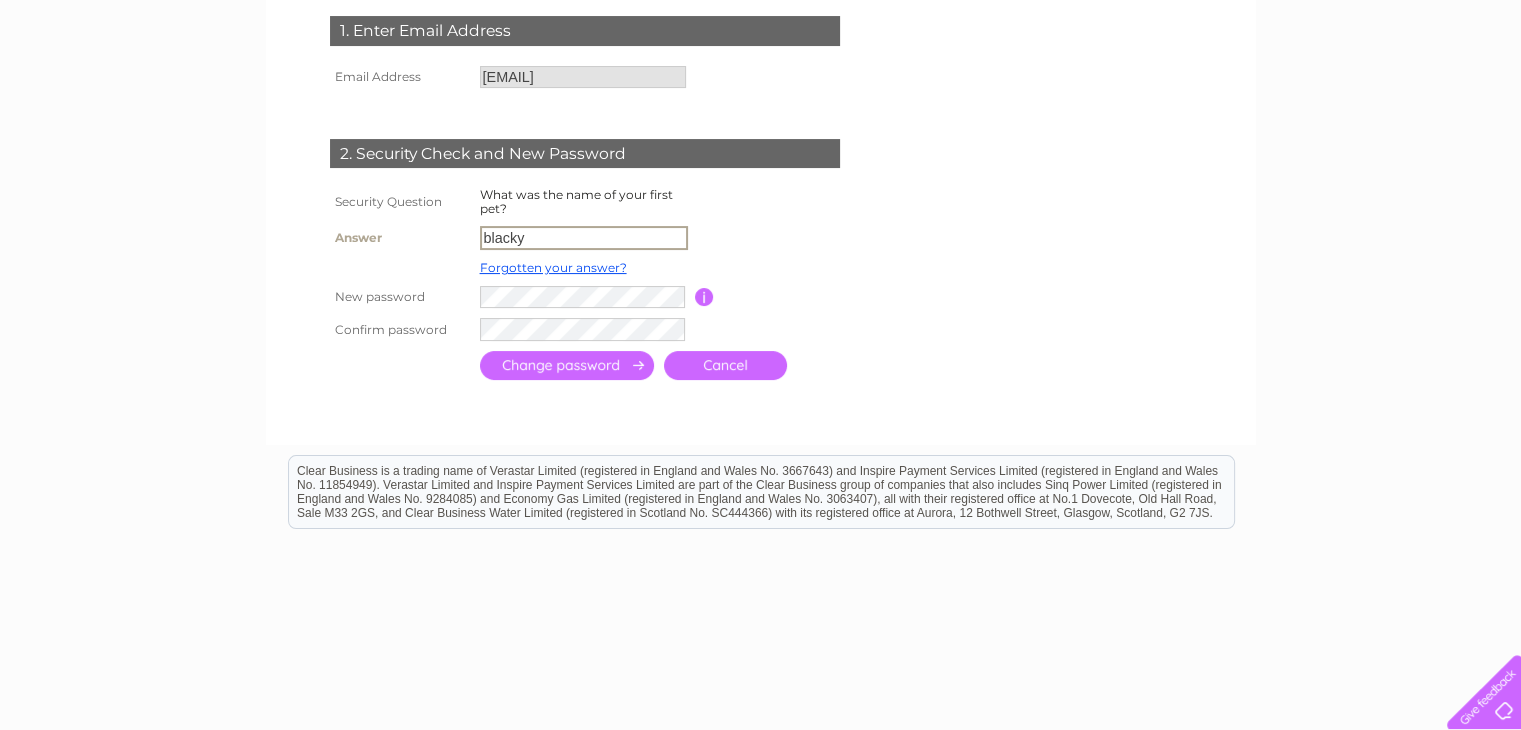 type on "blacky" 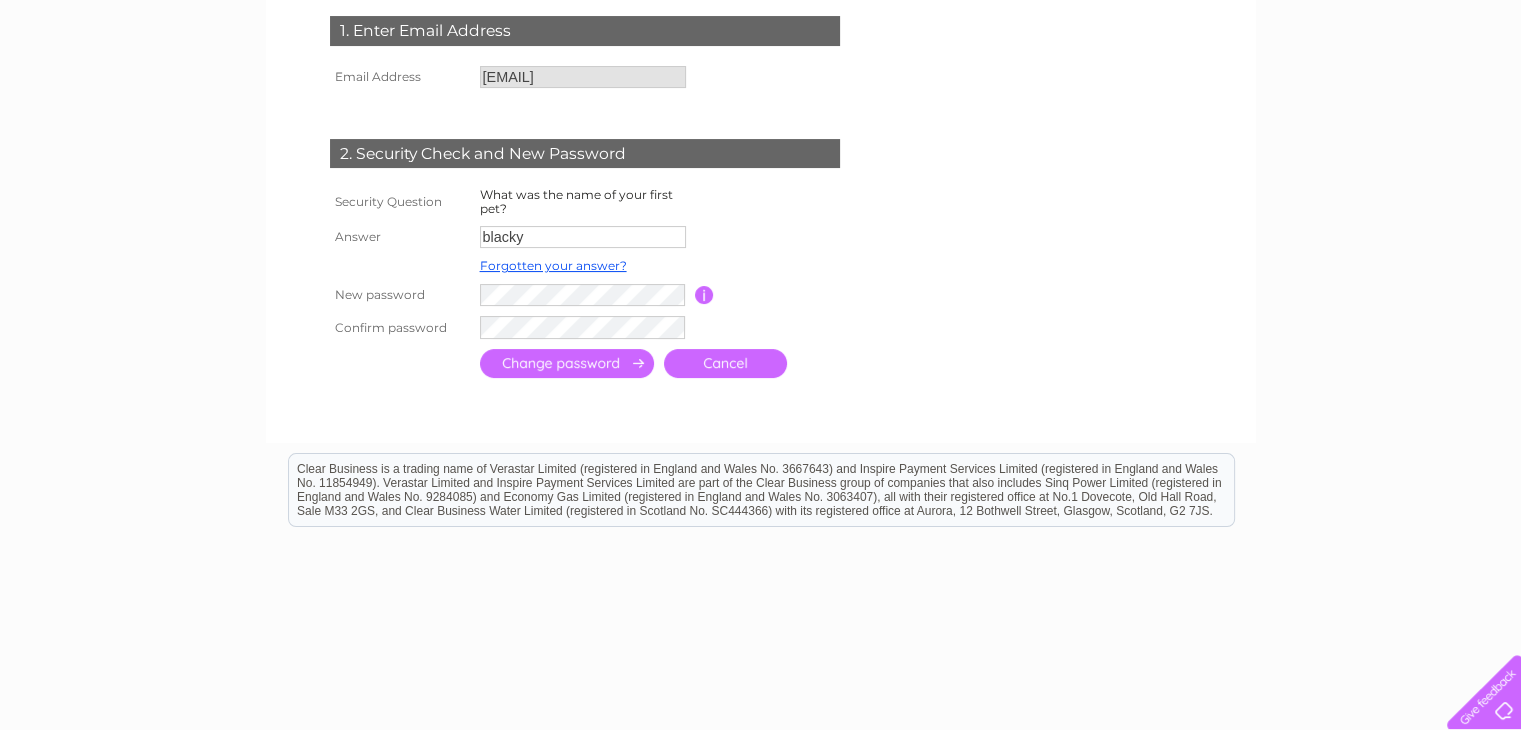 click at bounding box center (567, 363) 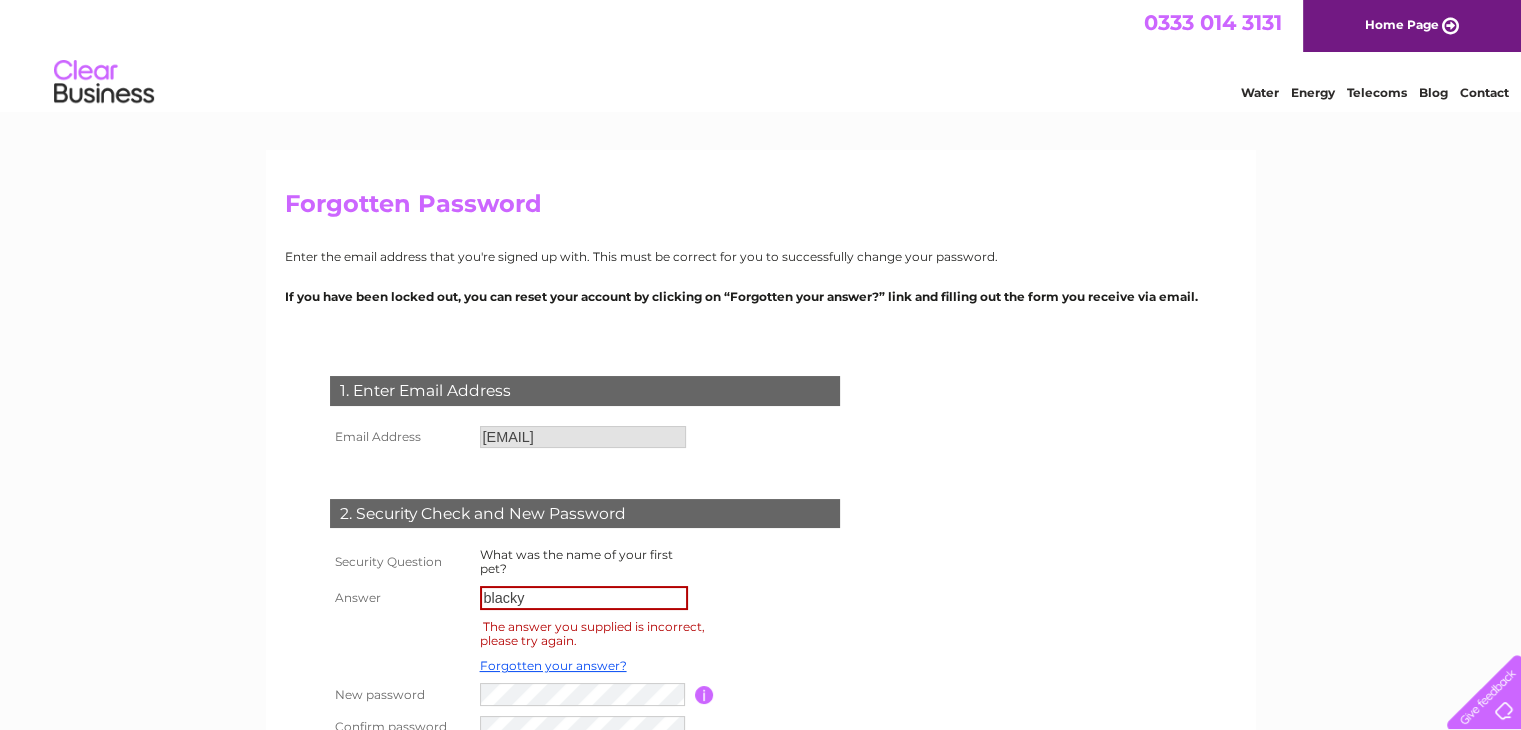 scroll, scrollTop: 0, scrollLeft: 0, axis: both 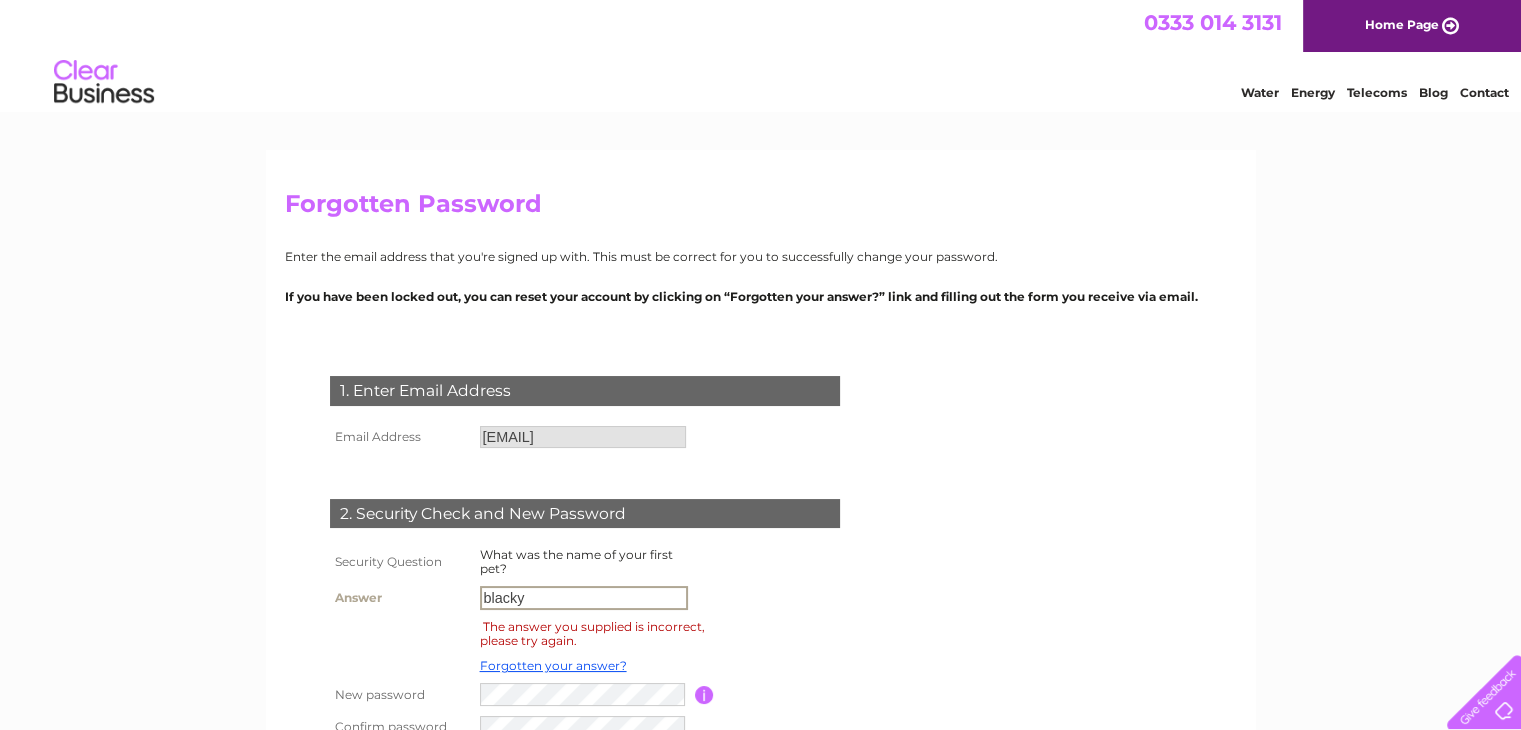 click on "blacky" at bounding box center [584, 598] 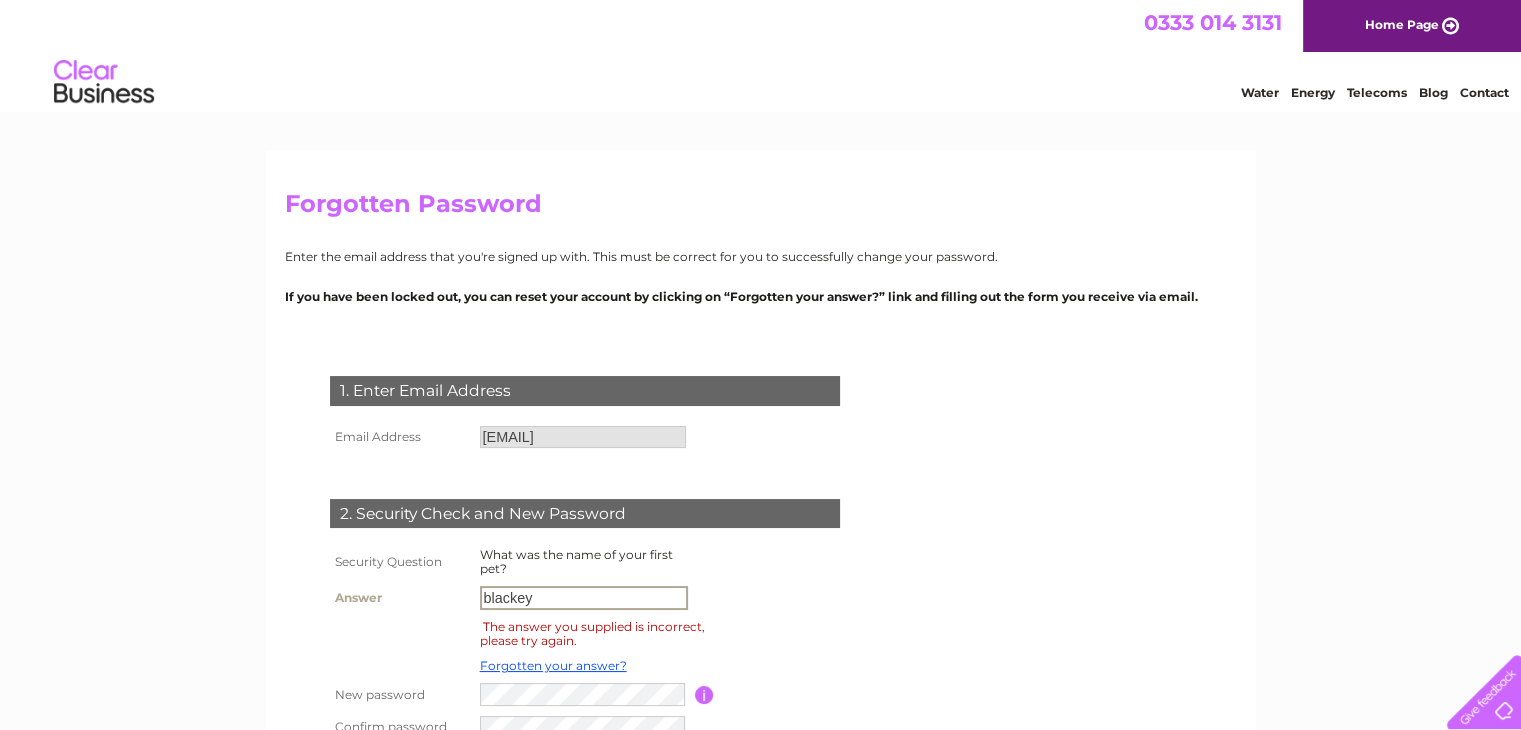 type on "blackey" 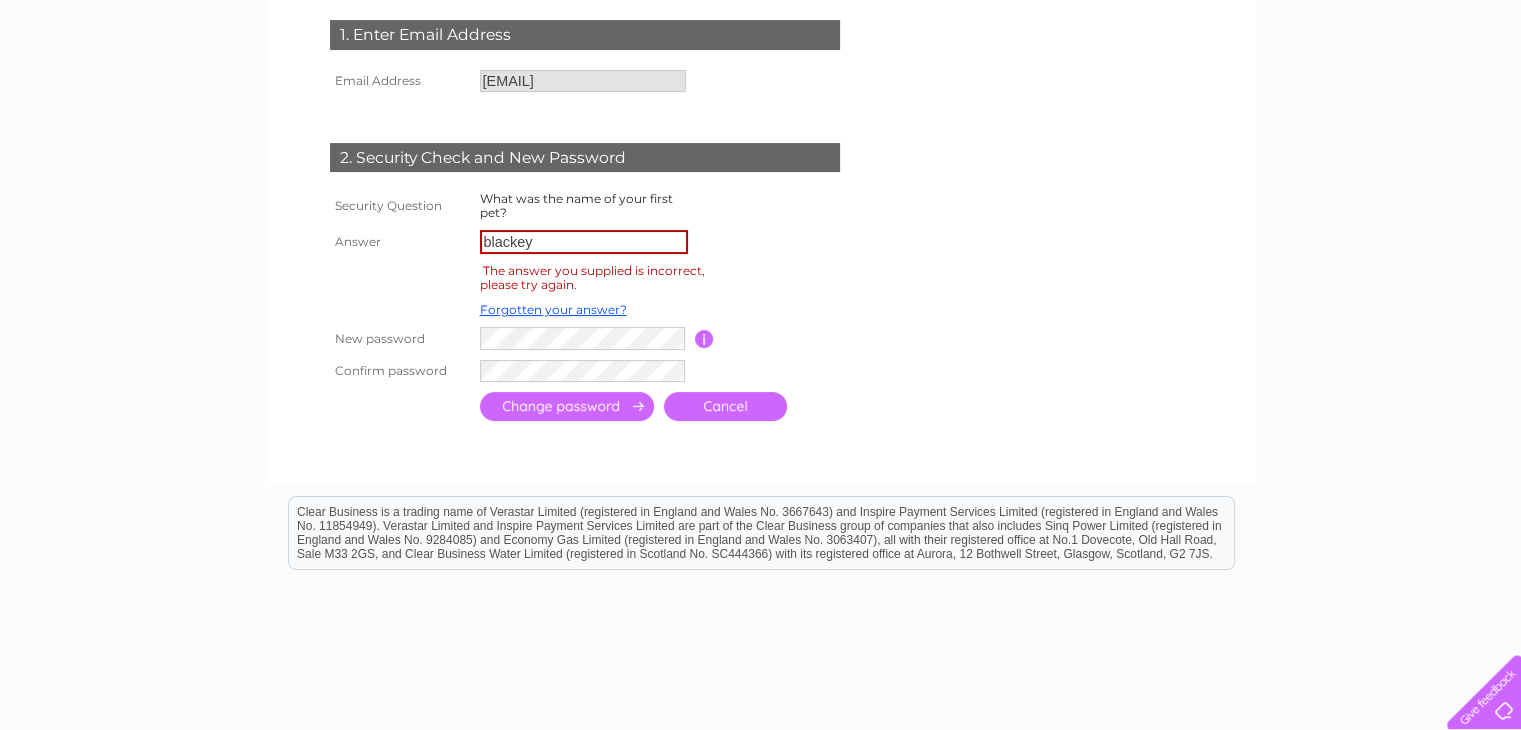 scroll, scrollTop: 360, scrollLeft: 0, axis: vertical 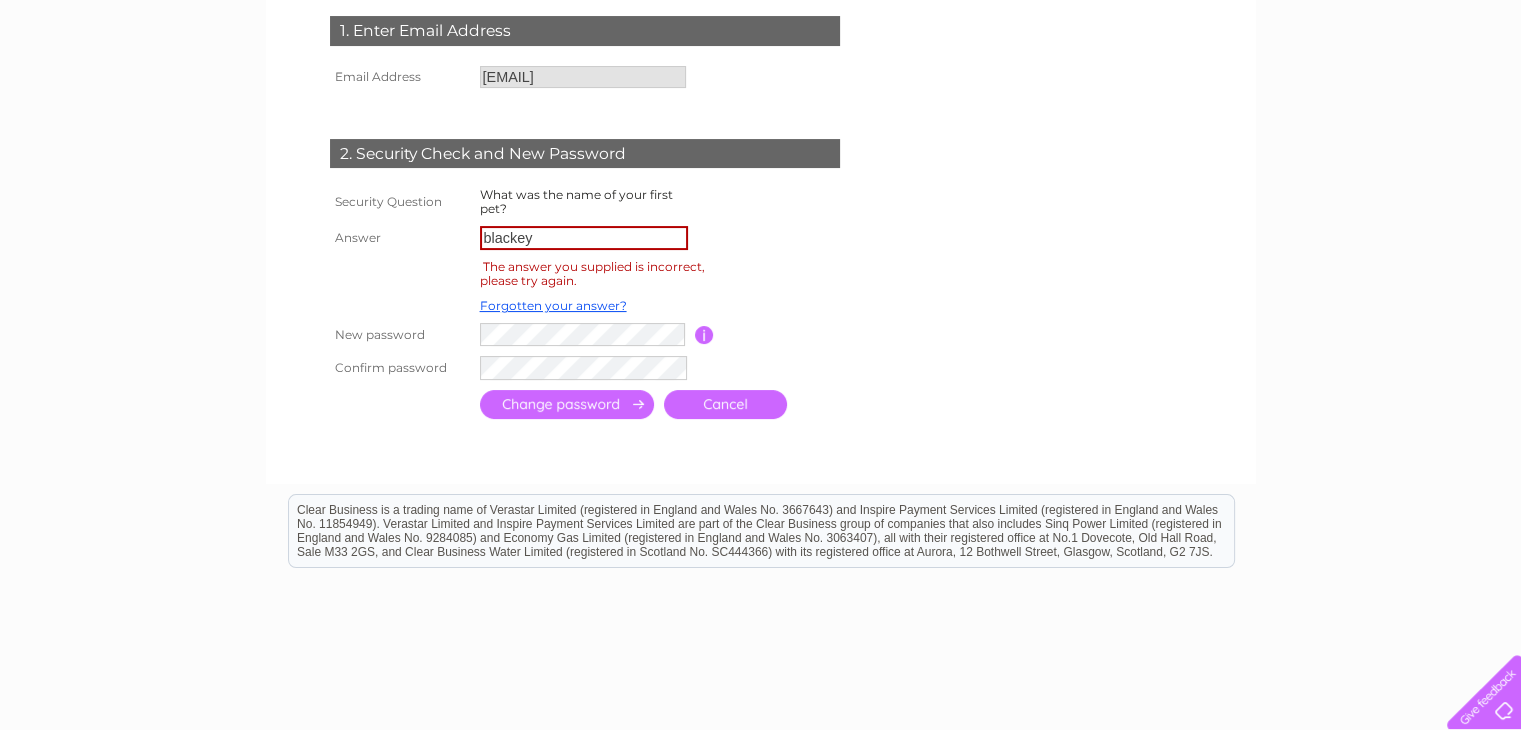 click at bounding box center (567, 404) 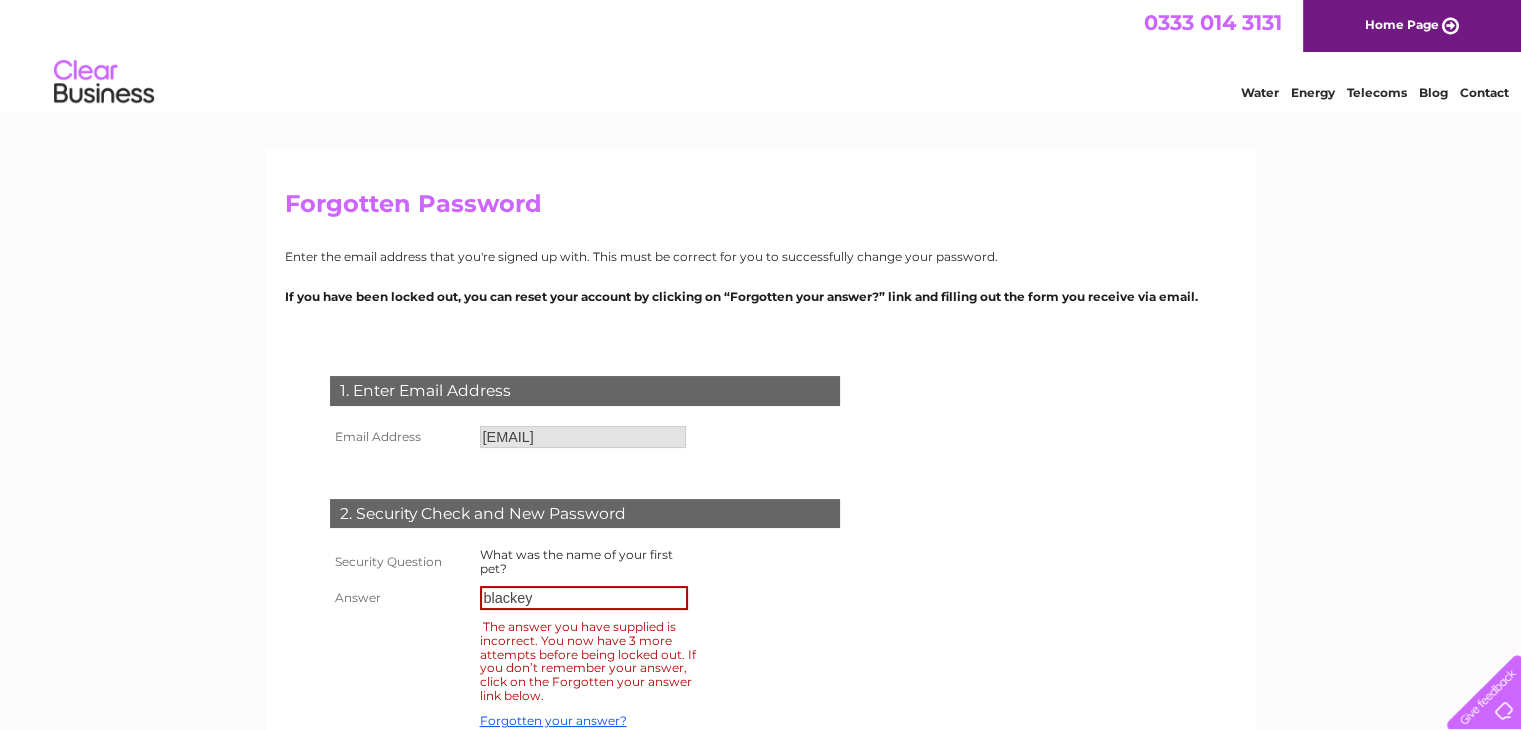 scroll, scrollTop: 0, scrollLeft: 0, axis: both 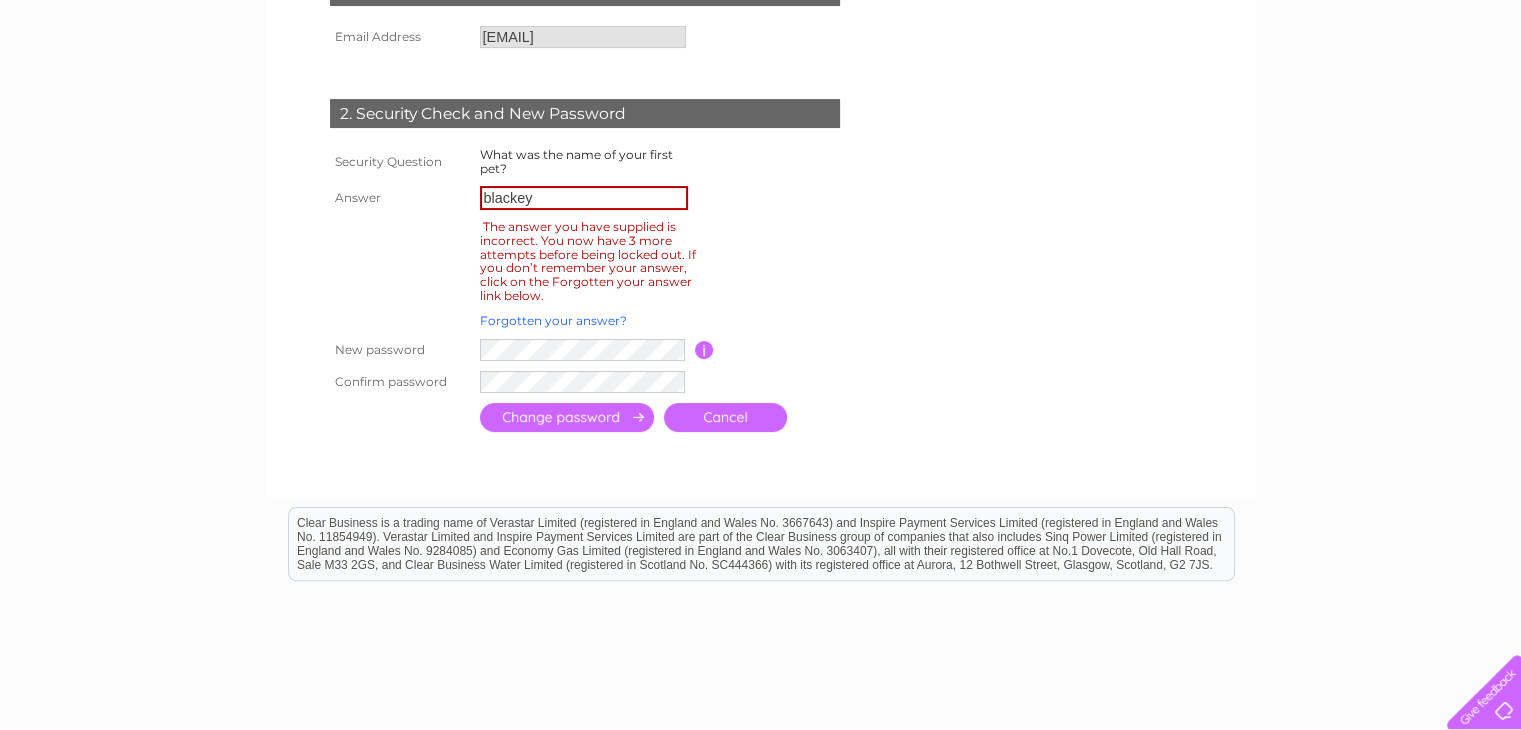 click on "Forgotten your answer?" at bounding box center (553, 320) 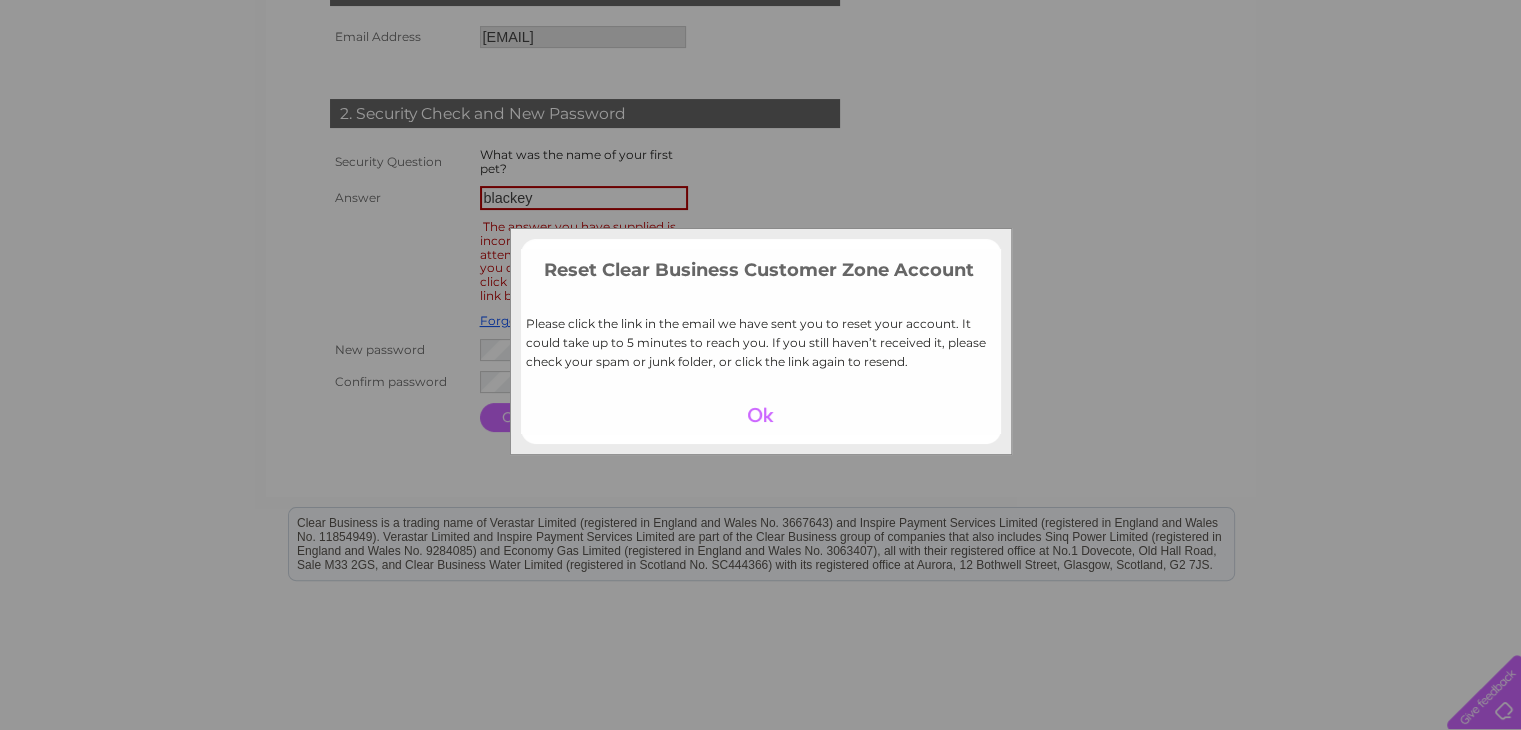 click at bounding box center [760, 415] 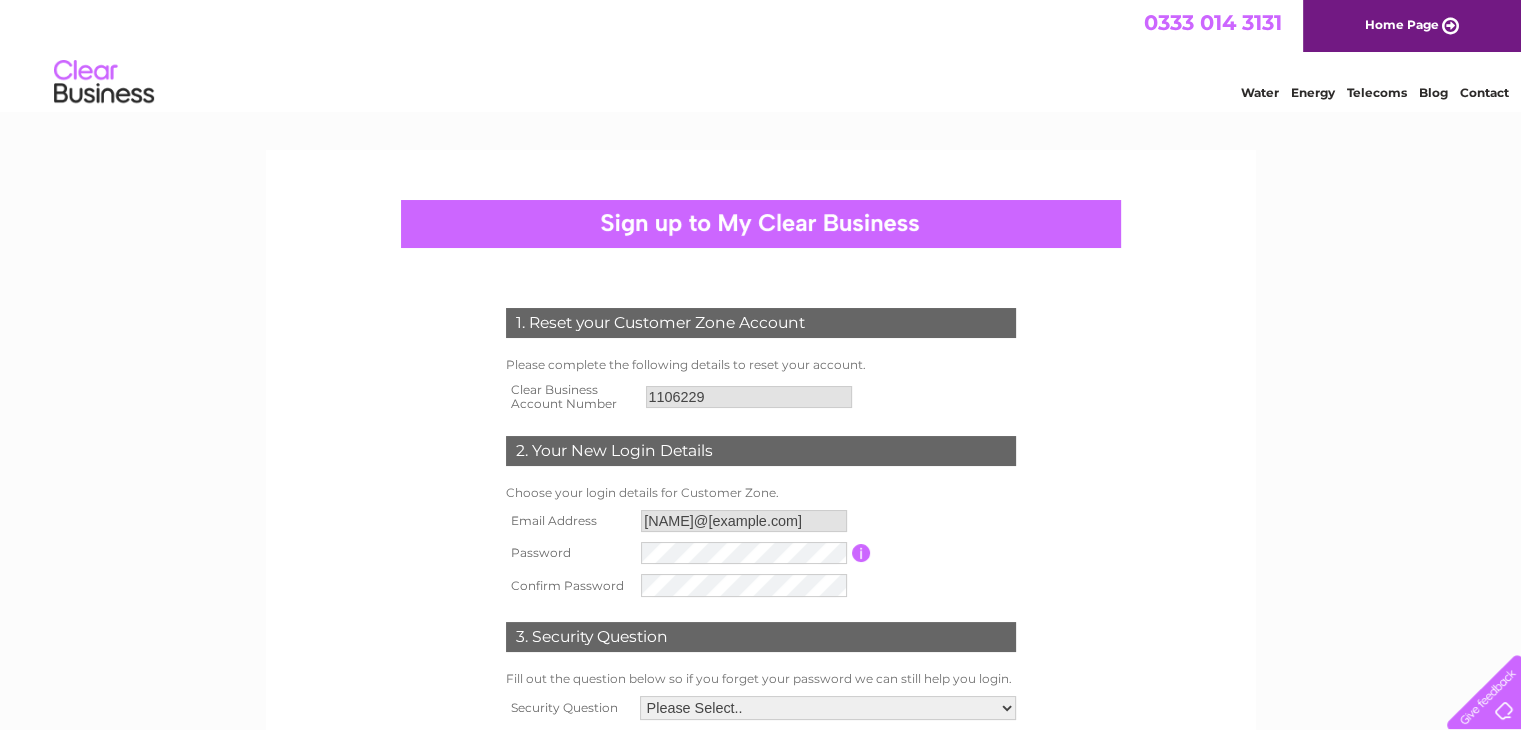 scroll, scrollTop: 0, scrollLeft: 0, axis: both 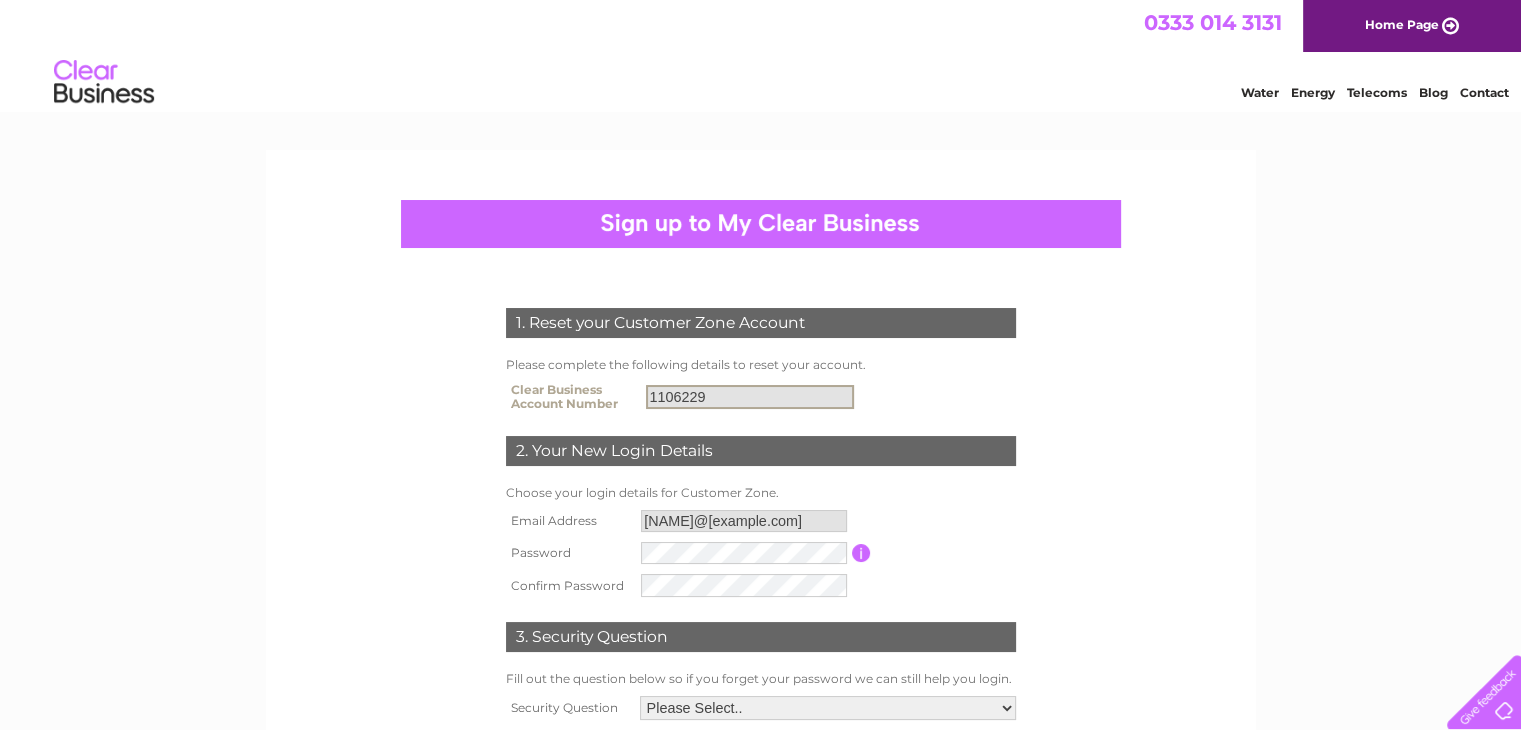 click on "1106229" at bounding box center (750, 397) 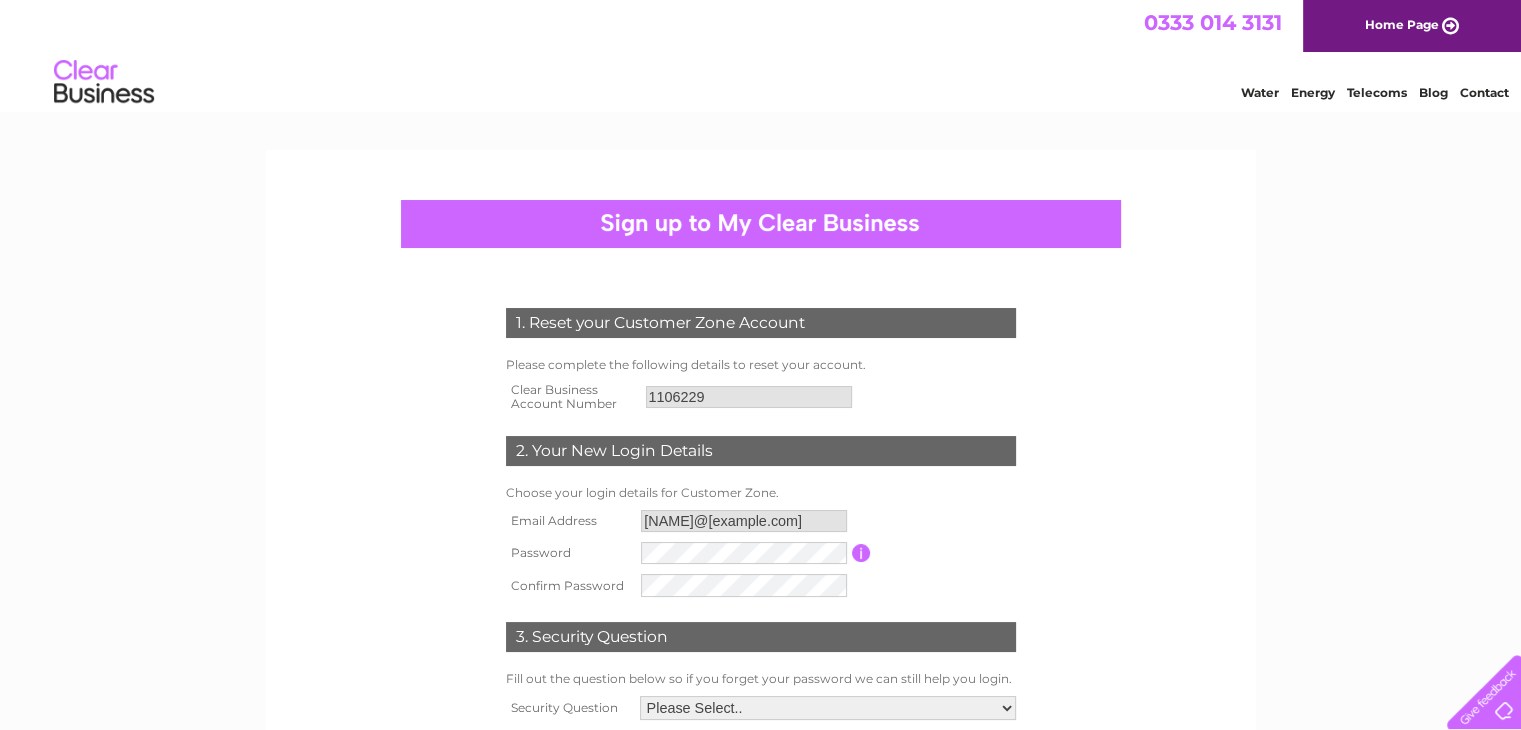 click on "1. Reset your Customer Zone Account
Please complete the following details to reset your account.
Clear Business Account Number
1106229
2. Your New Login Details
Choose your login details for Customer Zone." at bounding box center [761, 557] 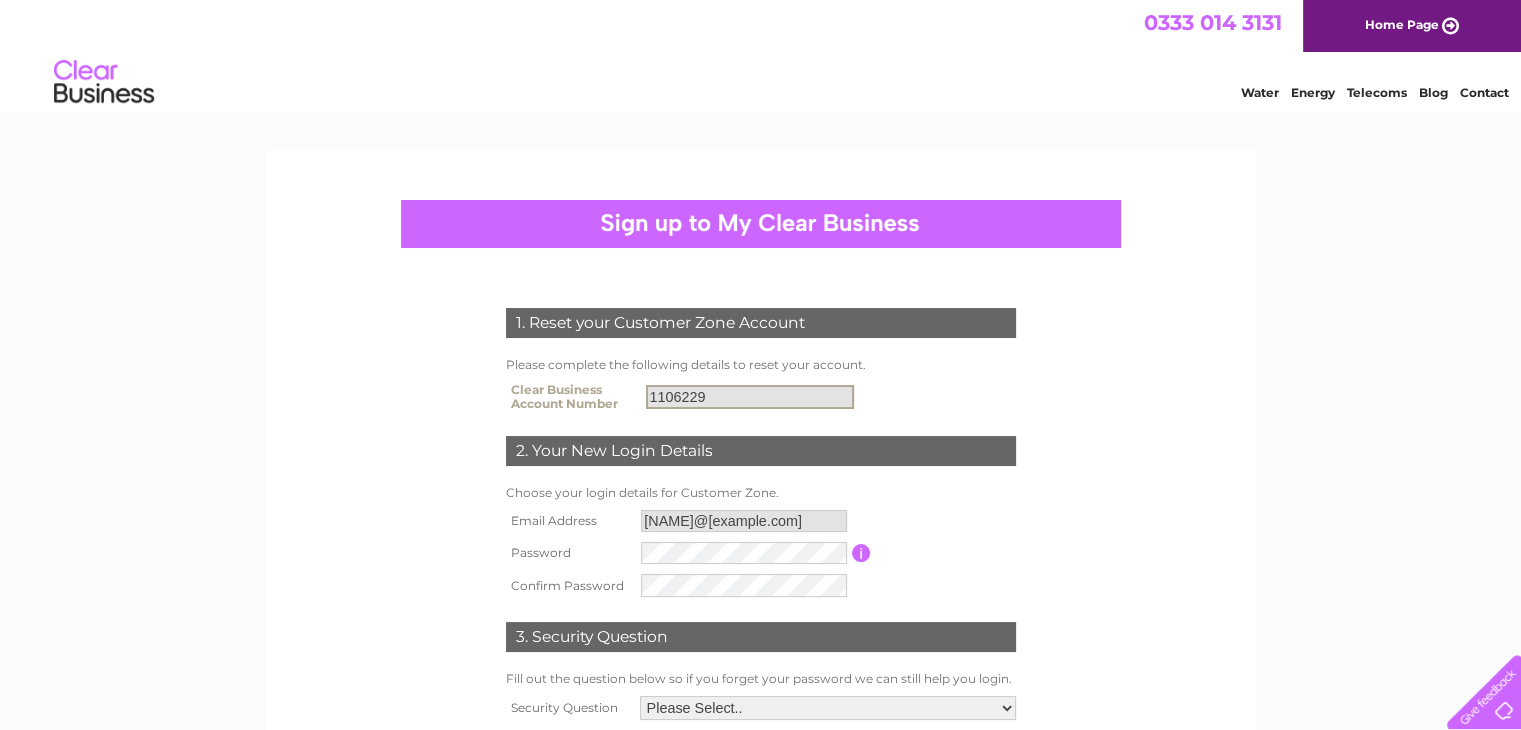 click on "1106229" at bounding box center [750, 397] 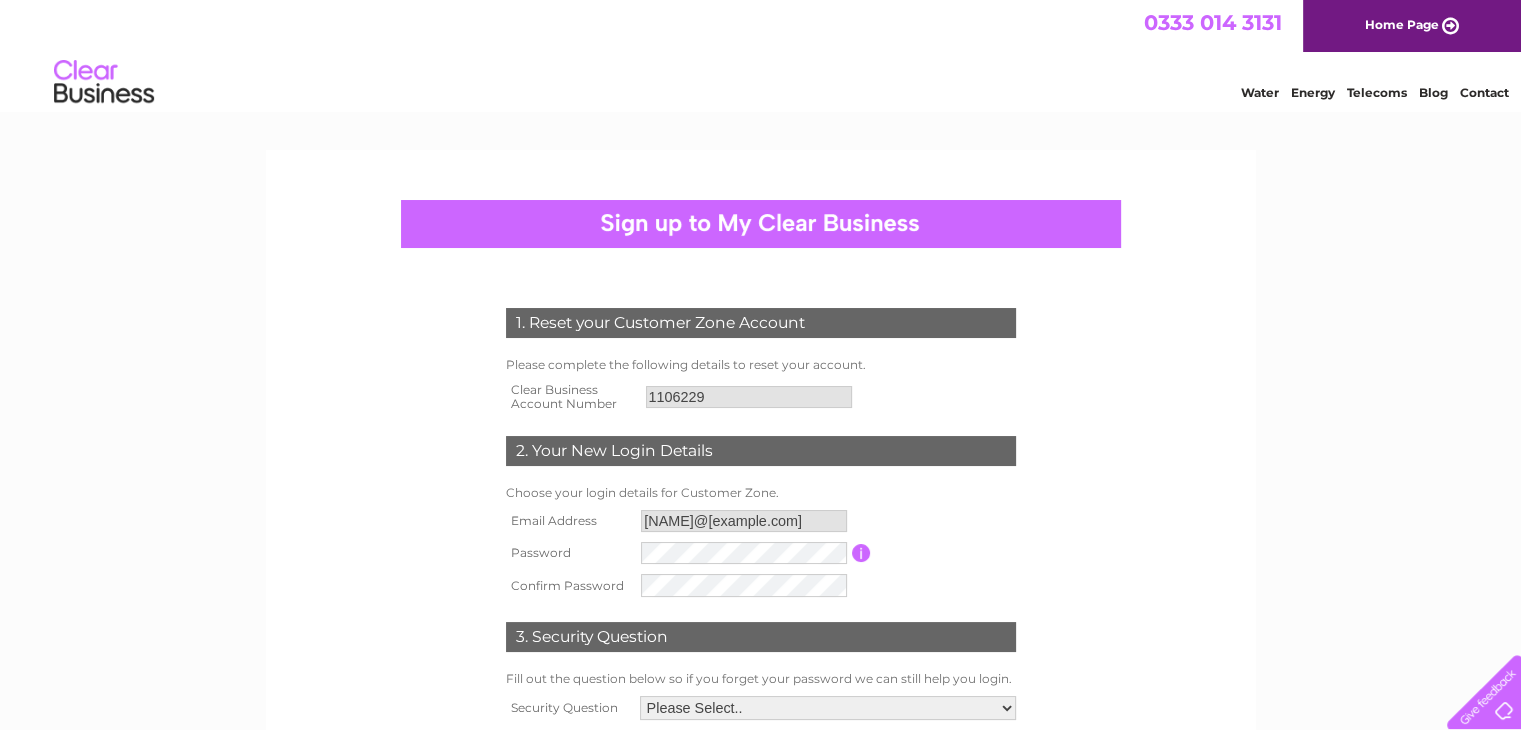 click on "1. Reset your Customer Zone Account
Please complete the following details to reset your account.
Clear Business Account Number
1106229
2. Your New Login Details
Choose your login details for Customer Zone." at bounding box center (761, 557) 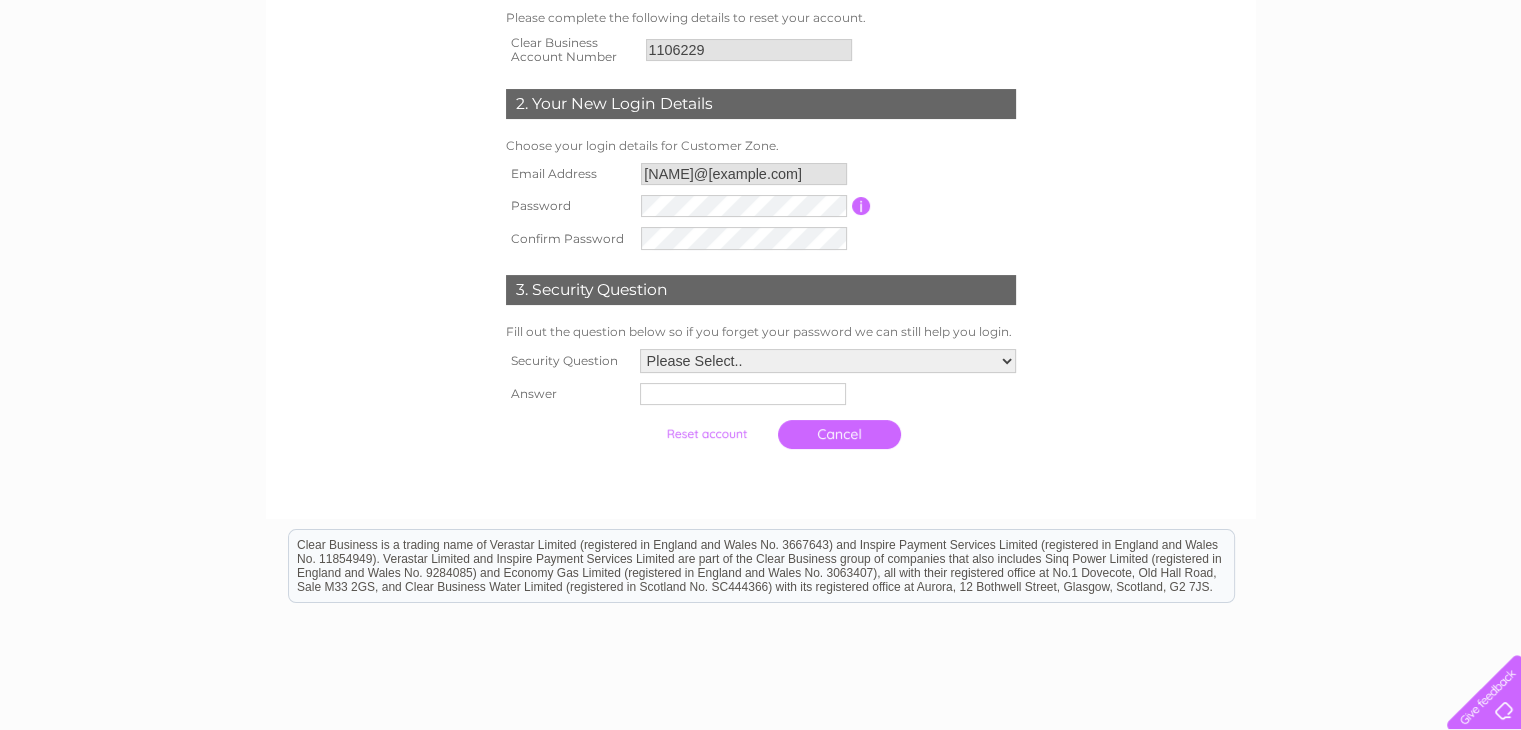 scroll, scrollTop: 360, scrollLeft: 0, axis: vertical 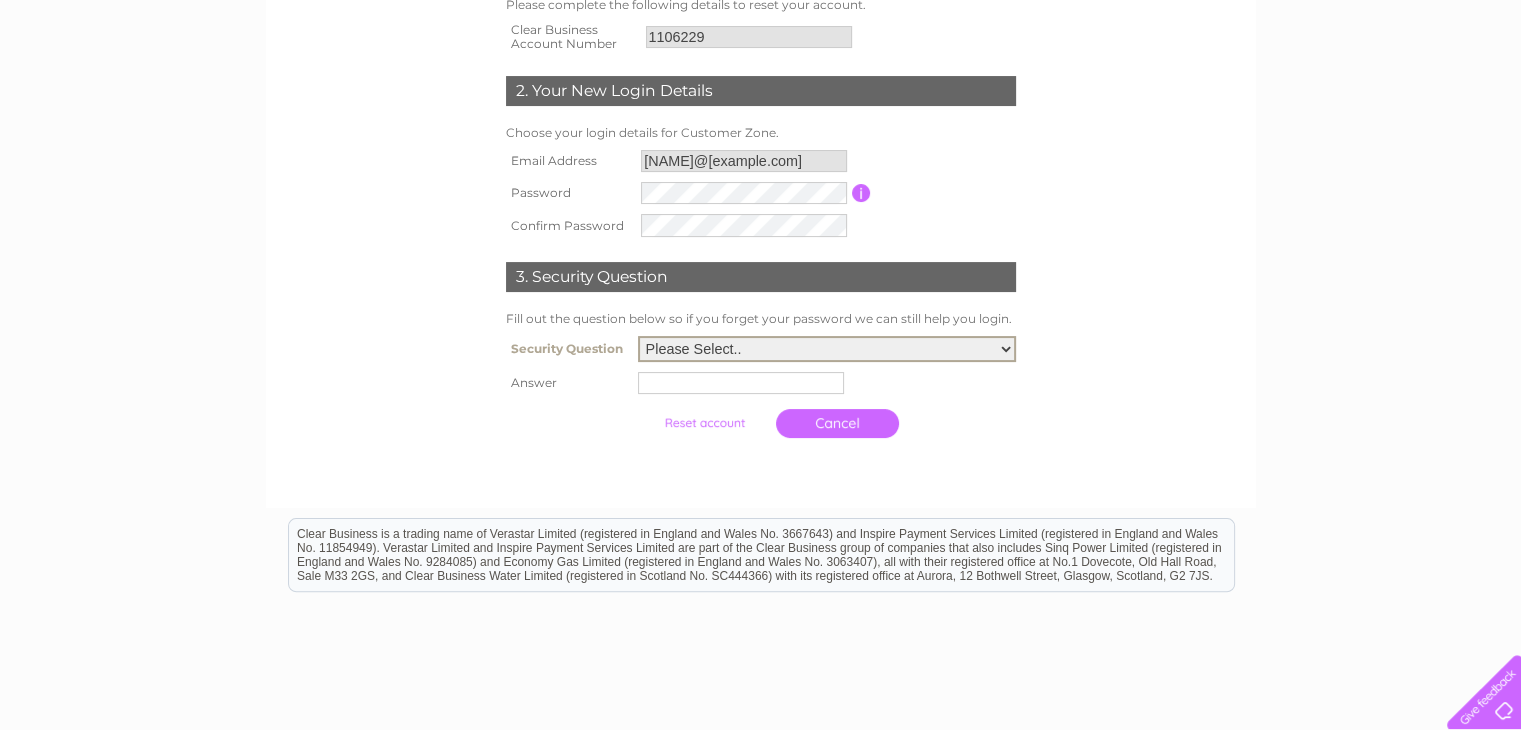 click on "Please Select..
In what town or city was your first job?
In what town or city did you meet your spouse/partner?
In what town or city did your mother and father meet?
What street did you live on as a child?
What was the name of your first pet?
Who was your childhood hero?" at bounding box center (827, 349) 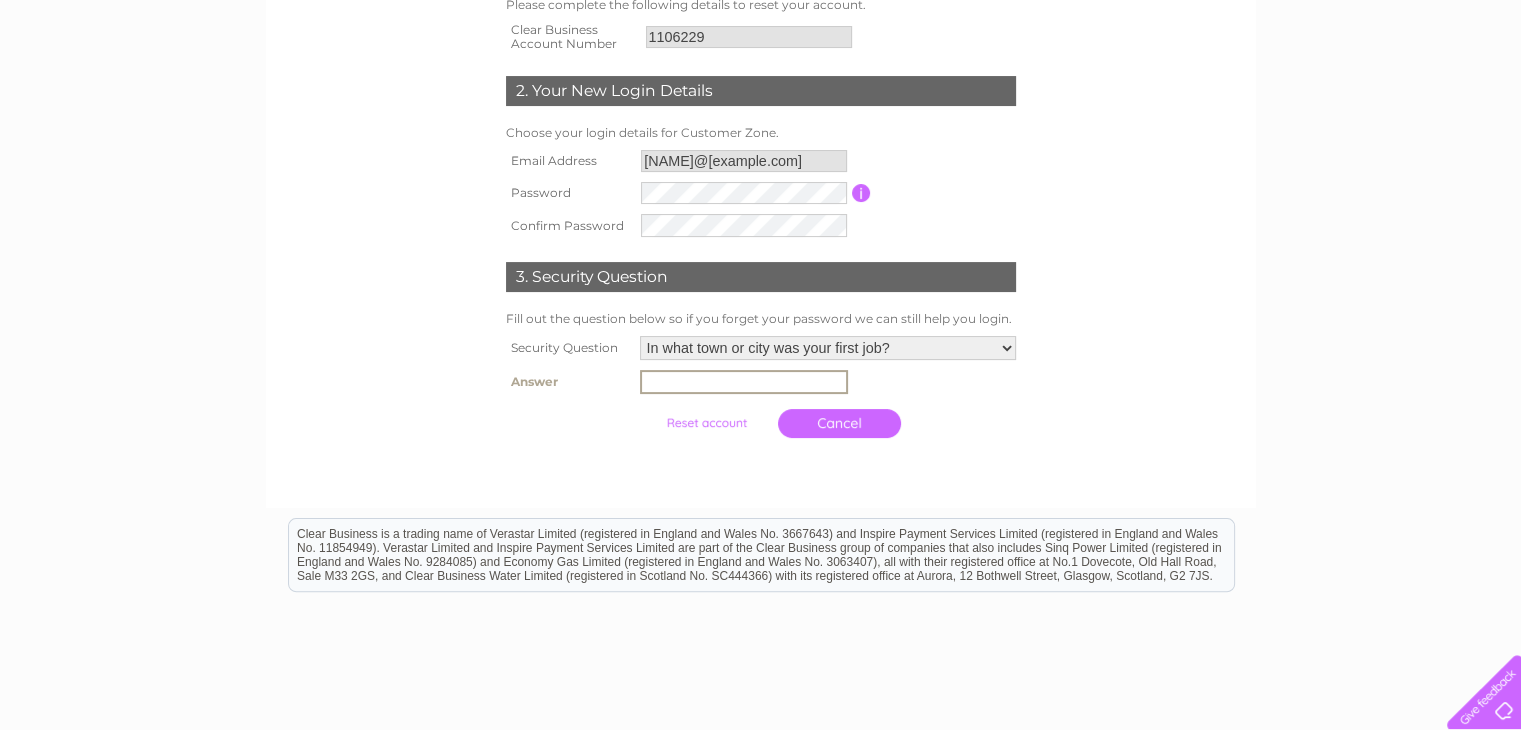 click at bounding box center (744, 382) 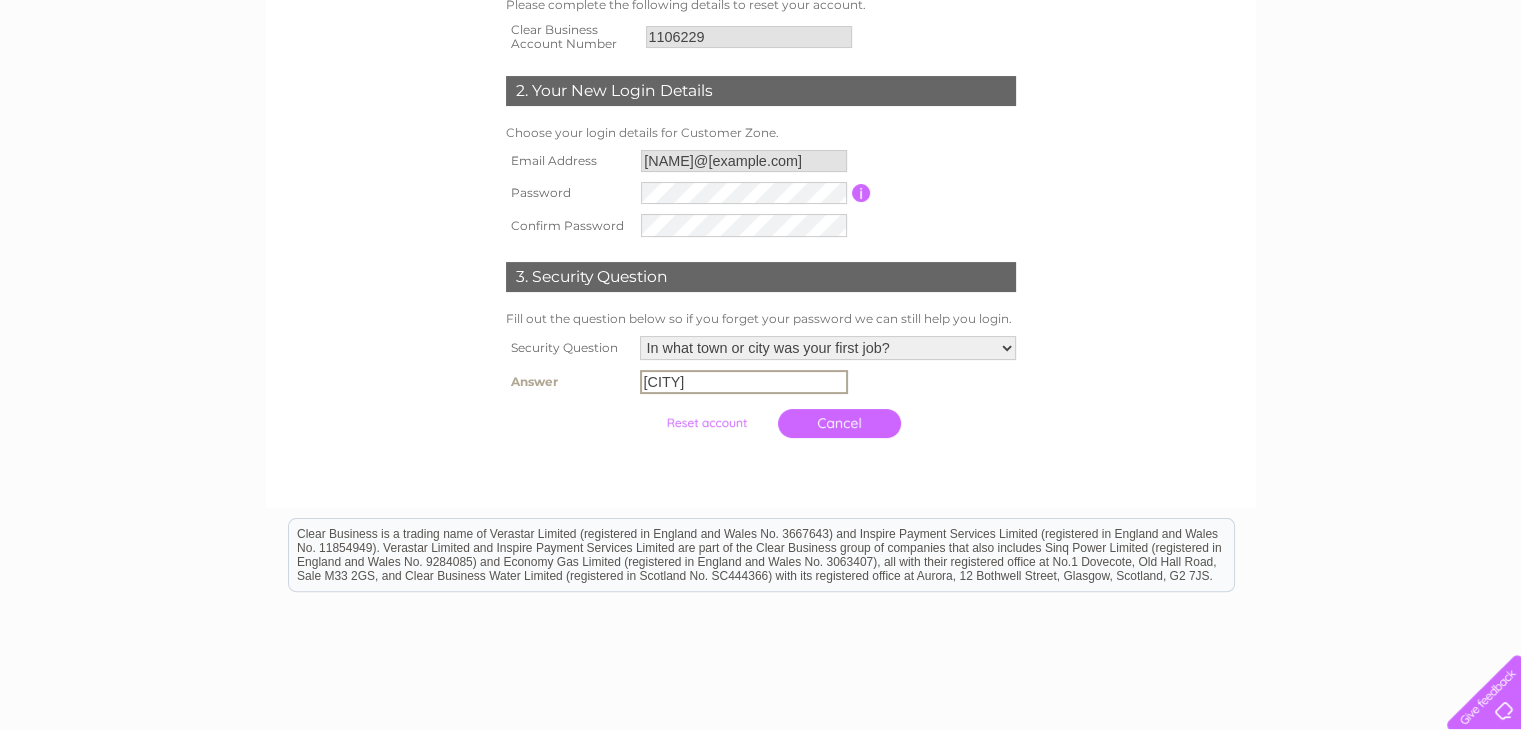 type on "hyderabad" 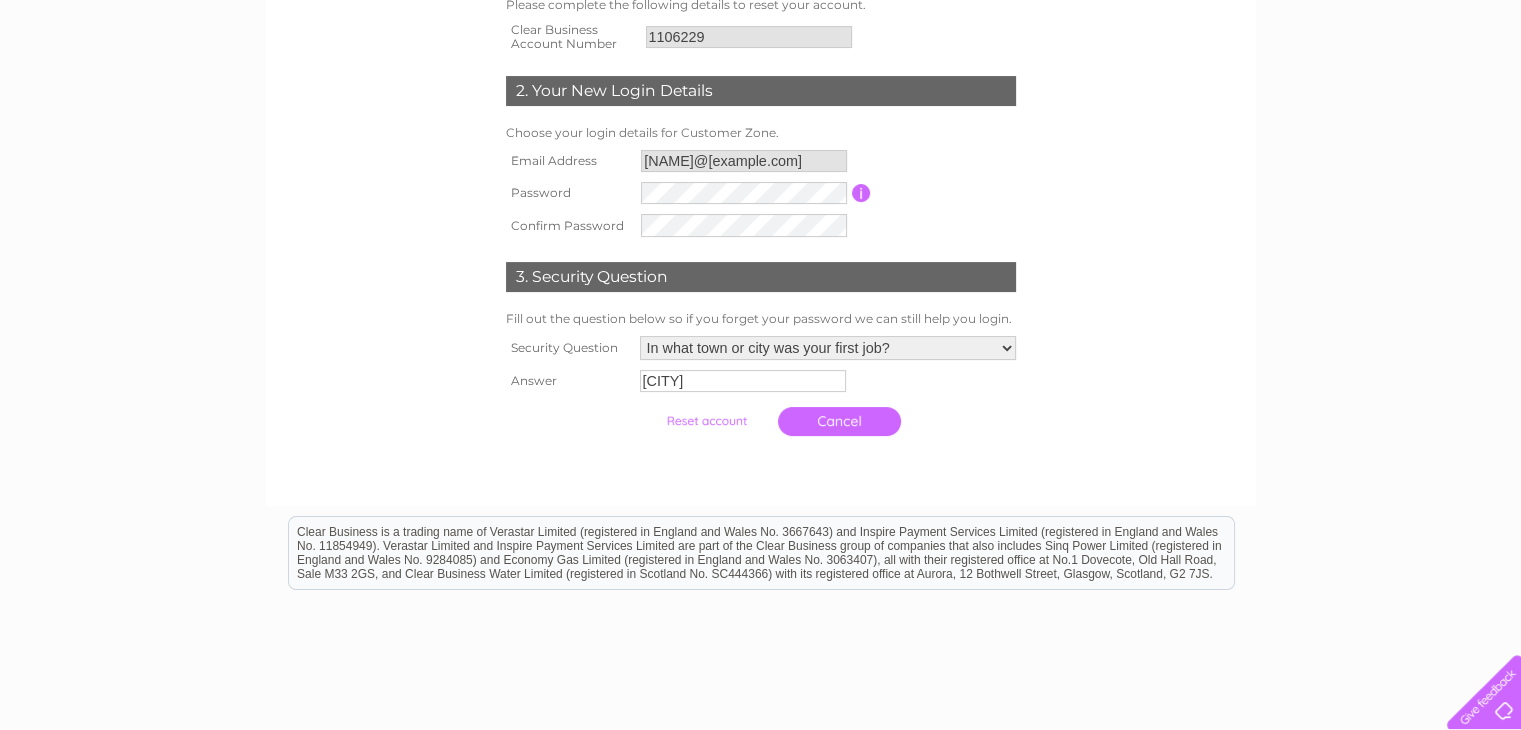 click on "Cancel" at bounding box center (839, 421) 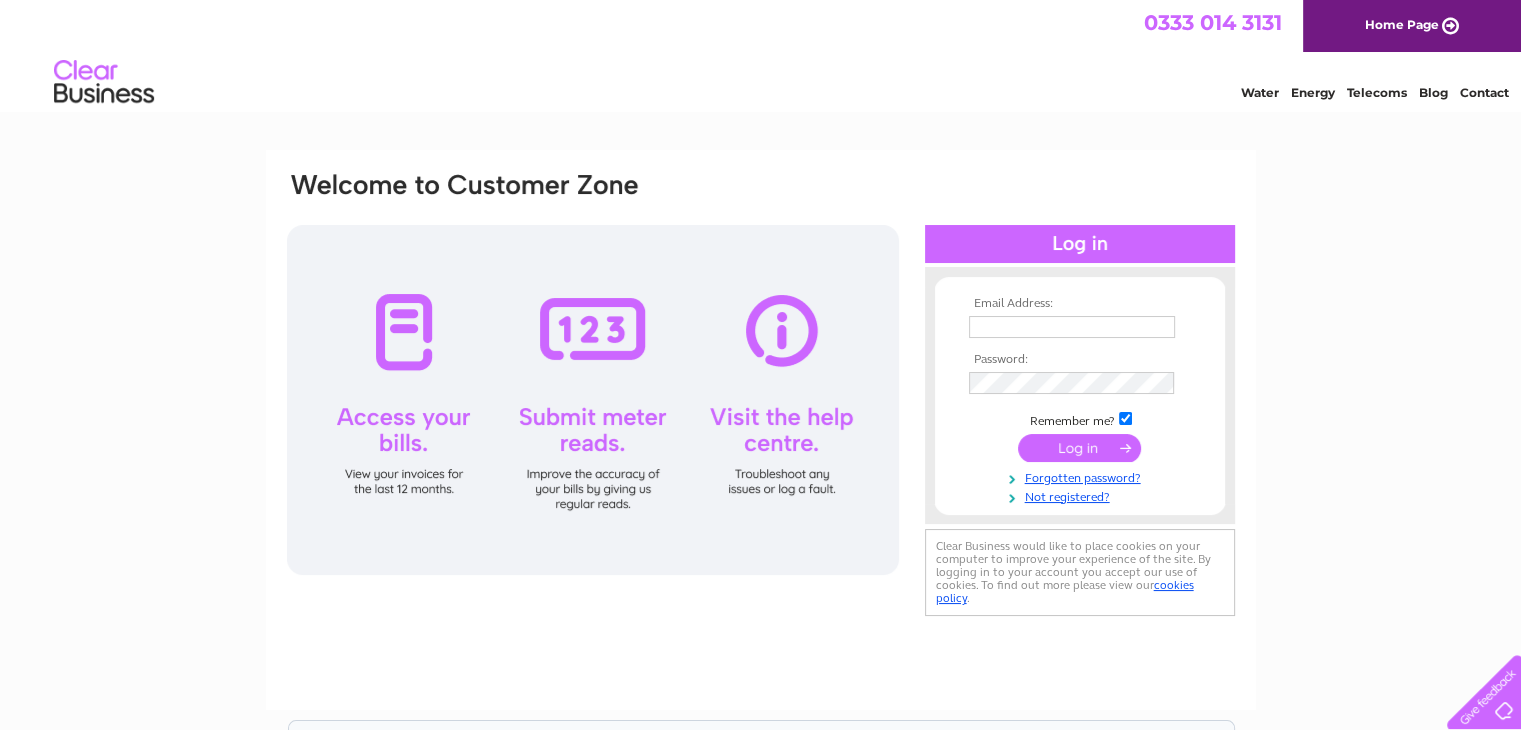 scroll, scrollTop: 0, scrollLeft: 0, axis: both 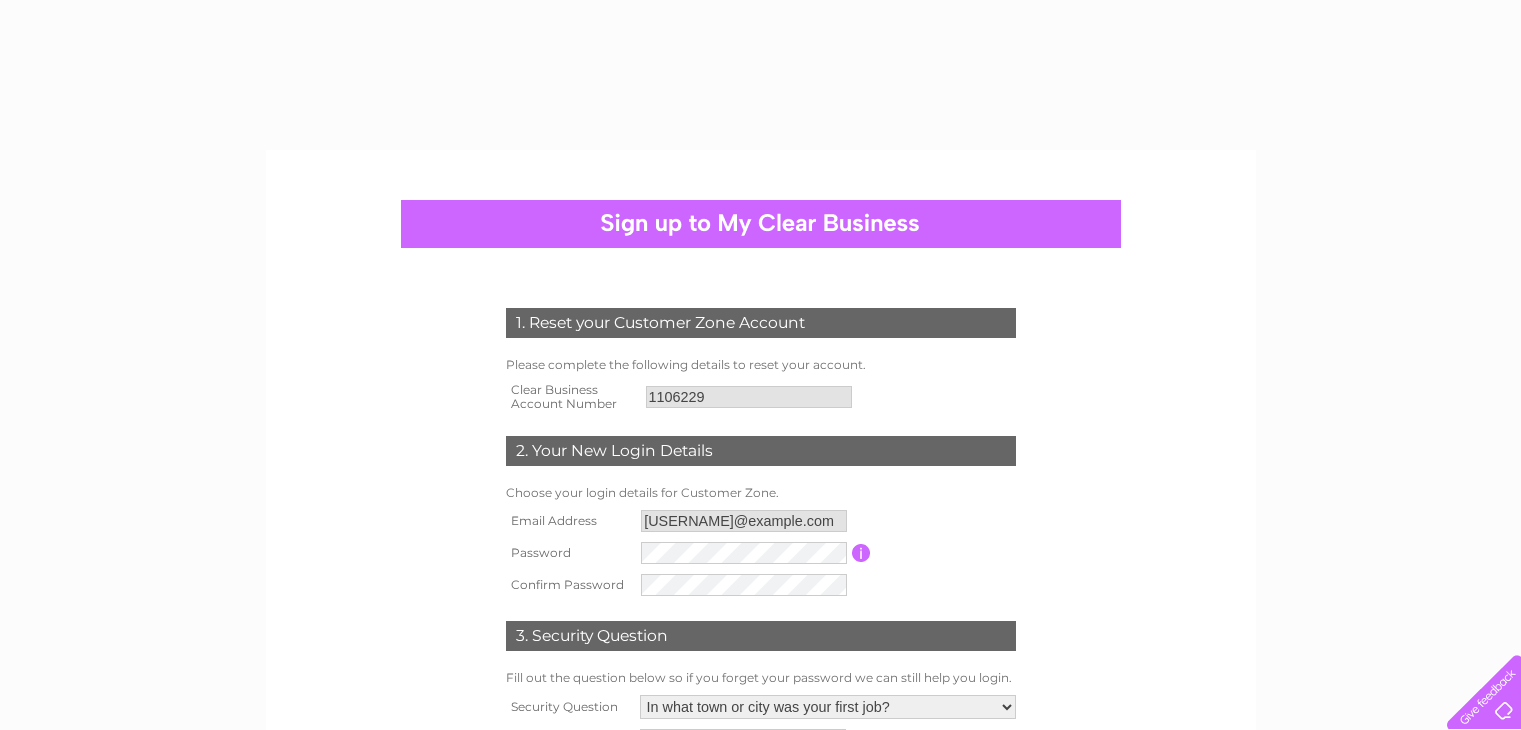 select on "1" 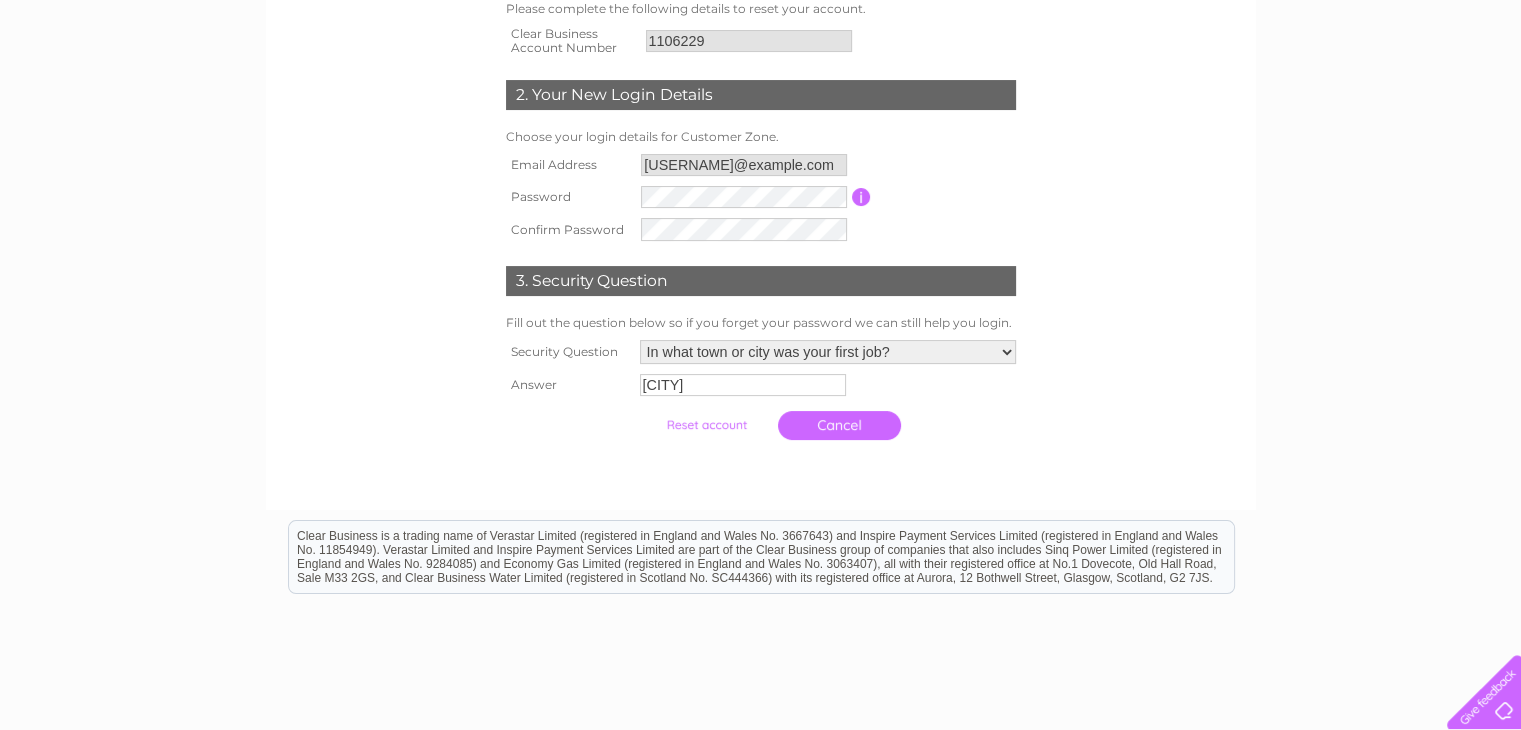 scroll, scrollTop: 0, scrollLeft: 0, axis: both 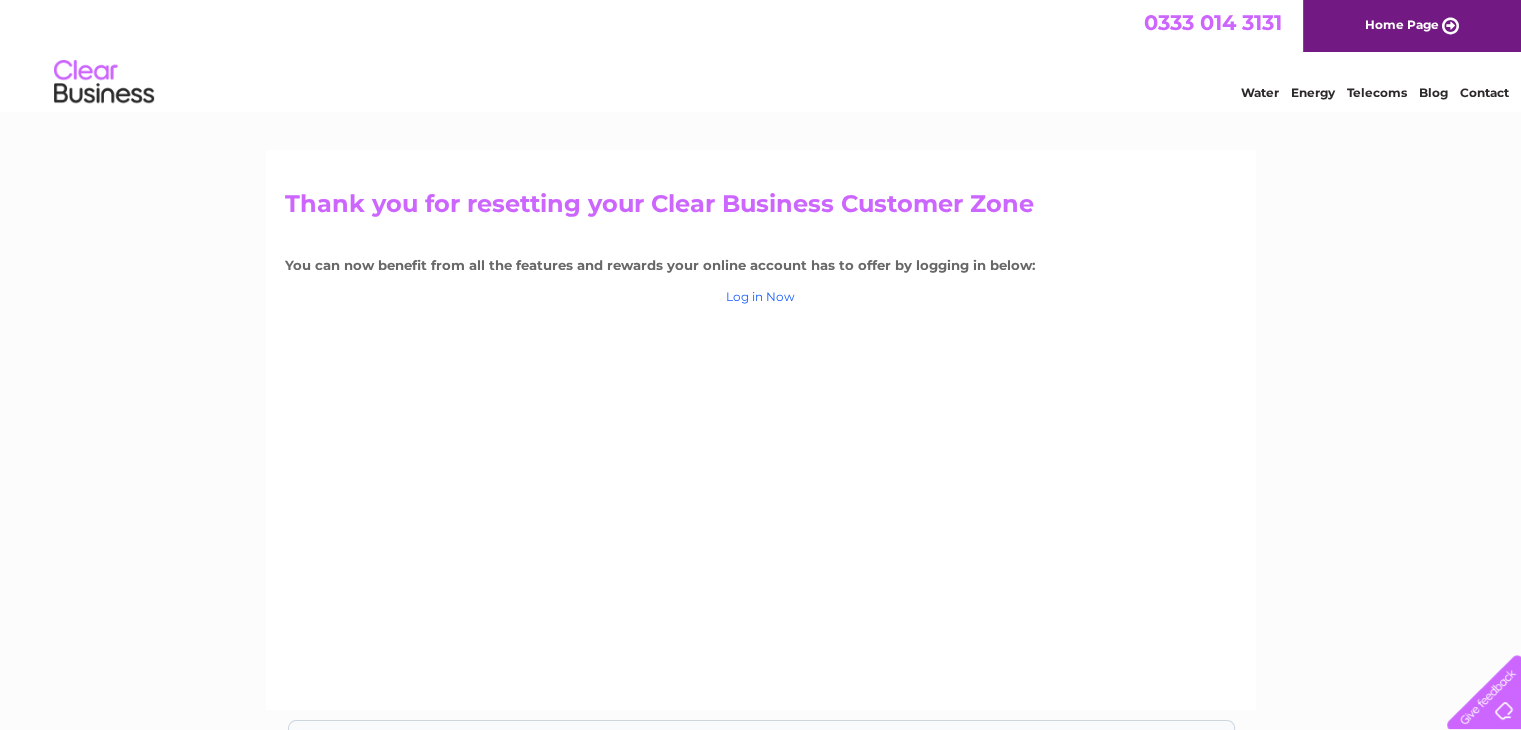 click on "Log in Now" at bounding box center [760, 296] 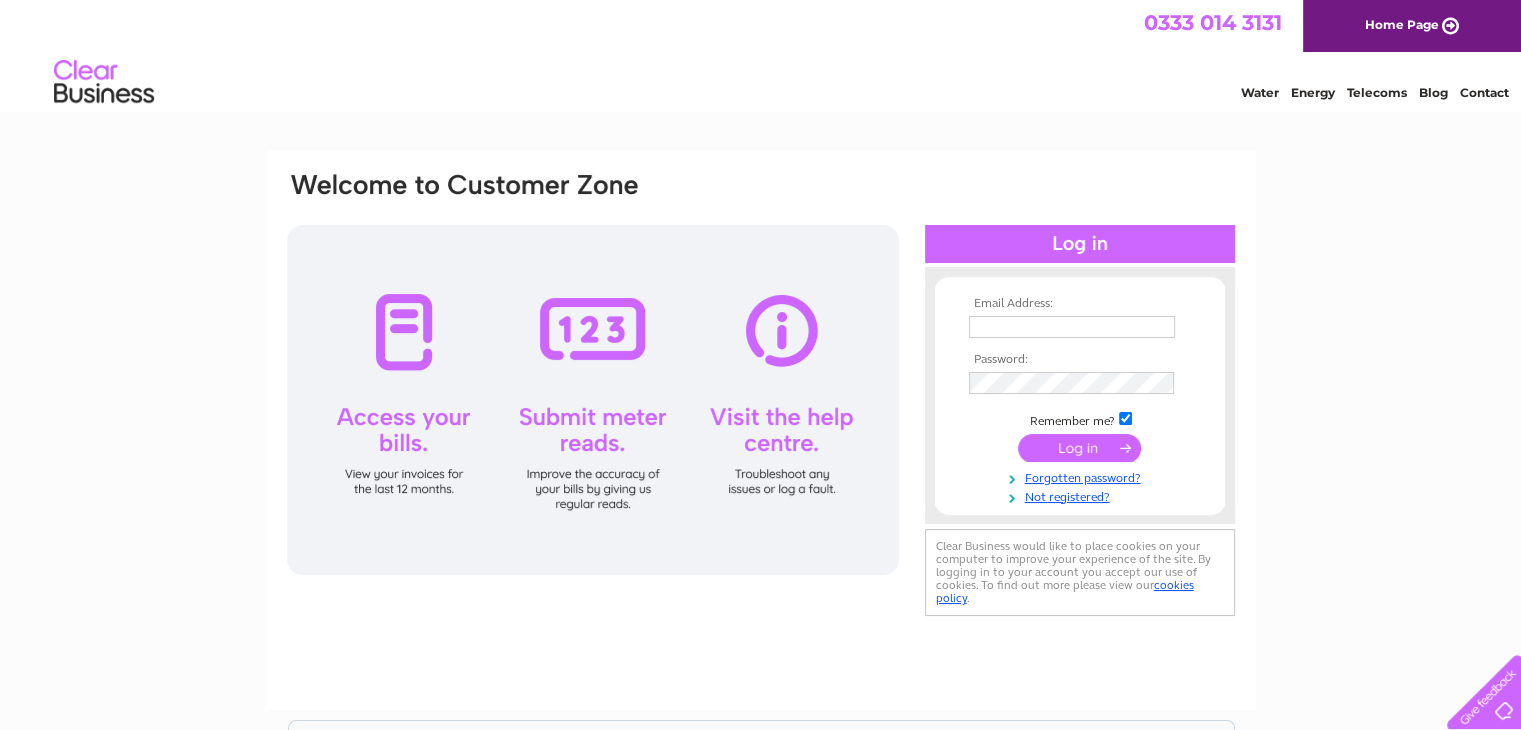 scroll, scrollTop: 0, scrollLeft: 0, axis: both 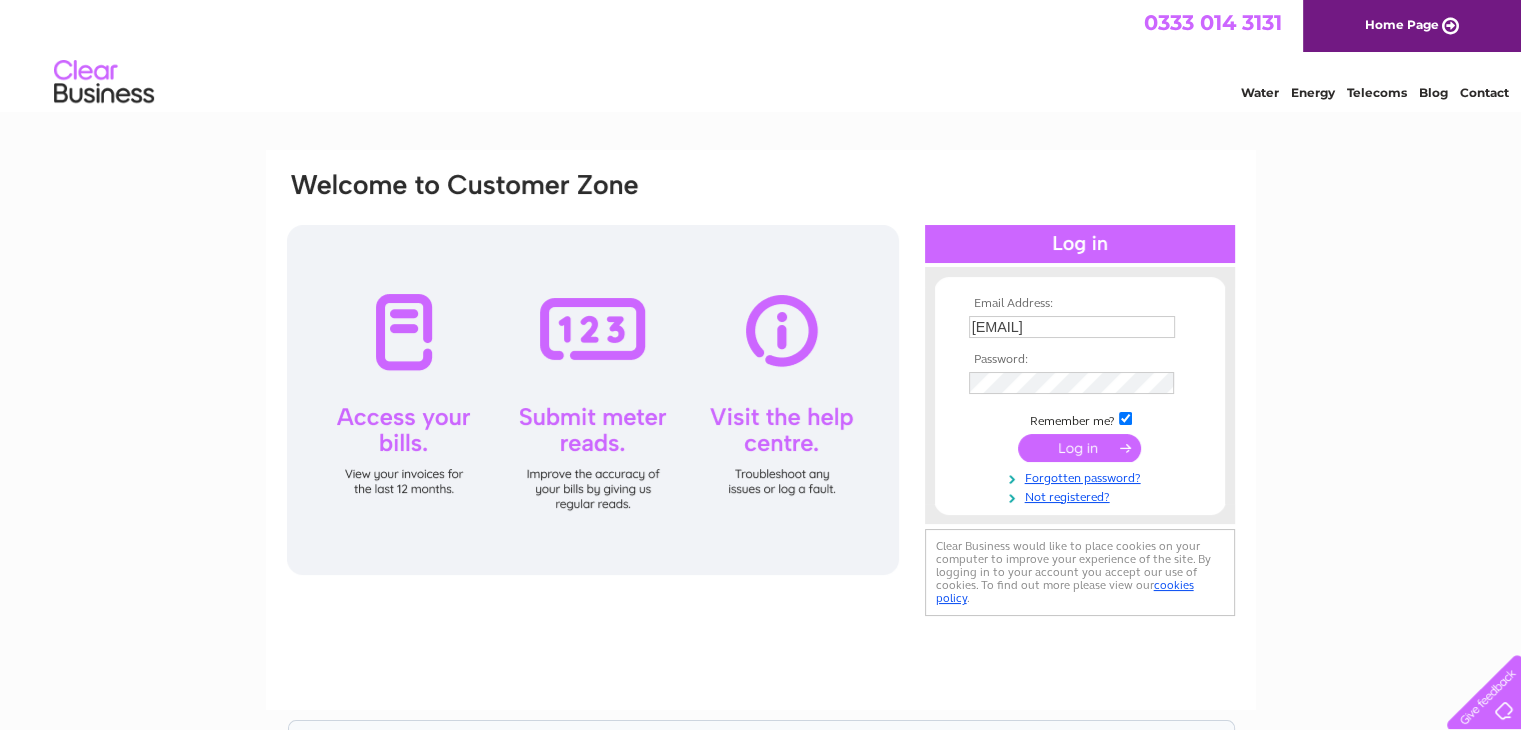 click at bounding box center (1080, 383) 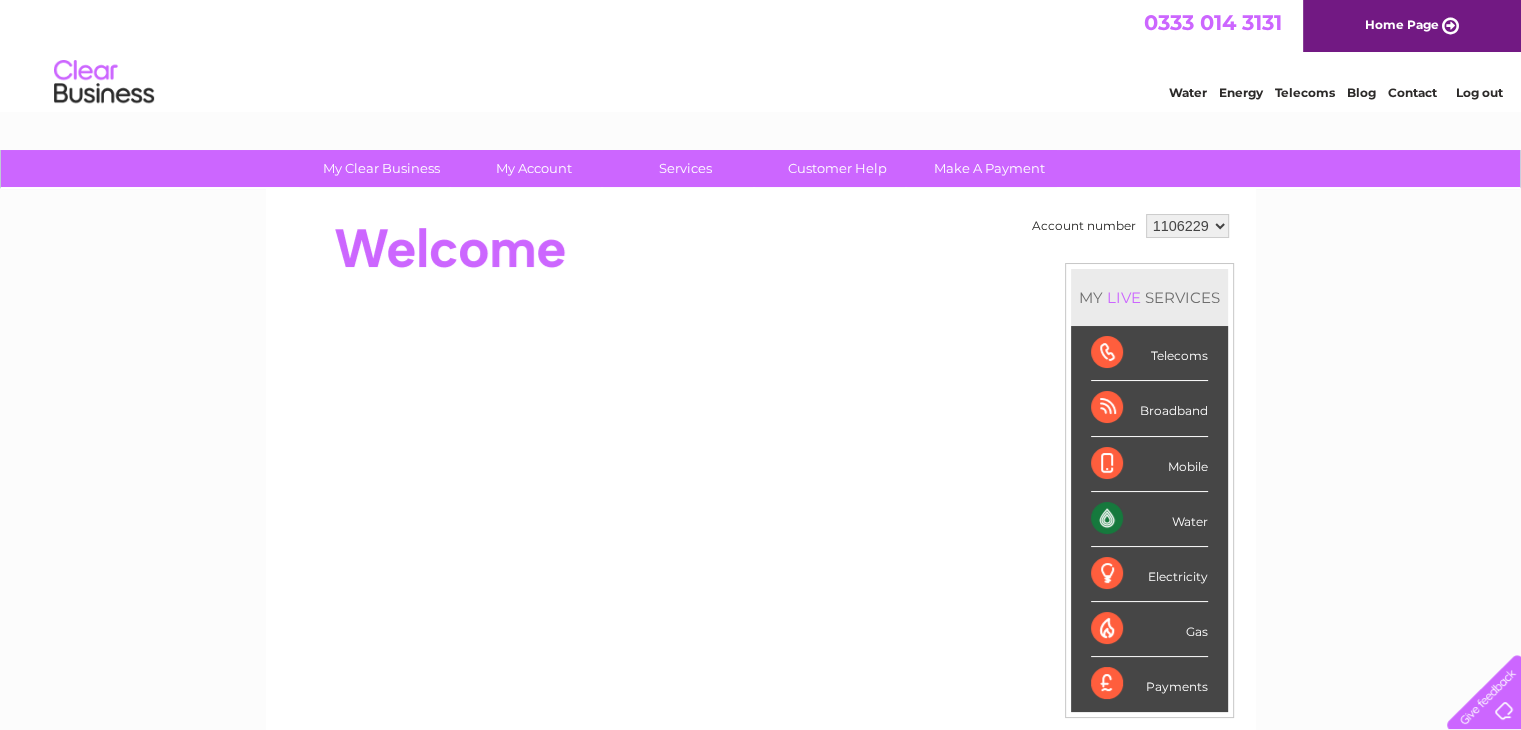 scroll, scrollTop: 0, scrollLeft: 0, axis: both 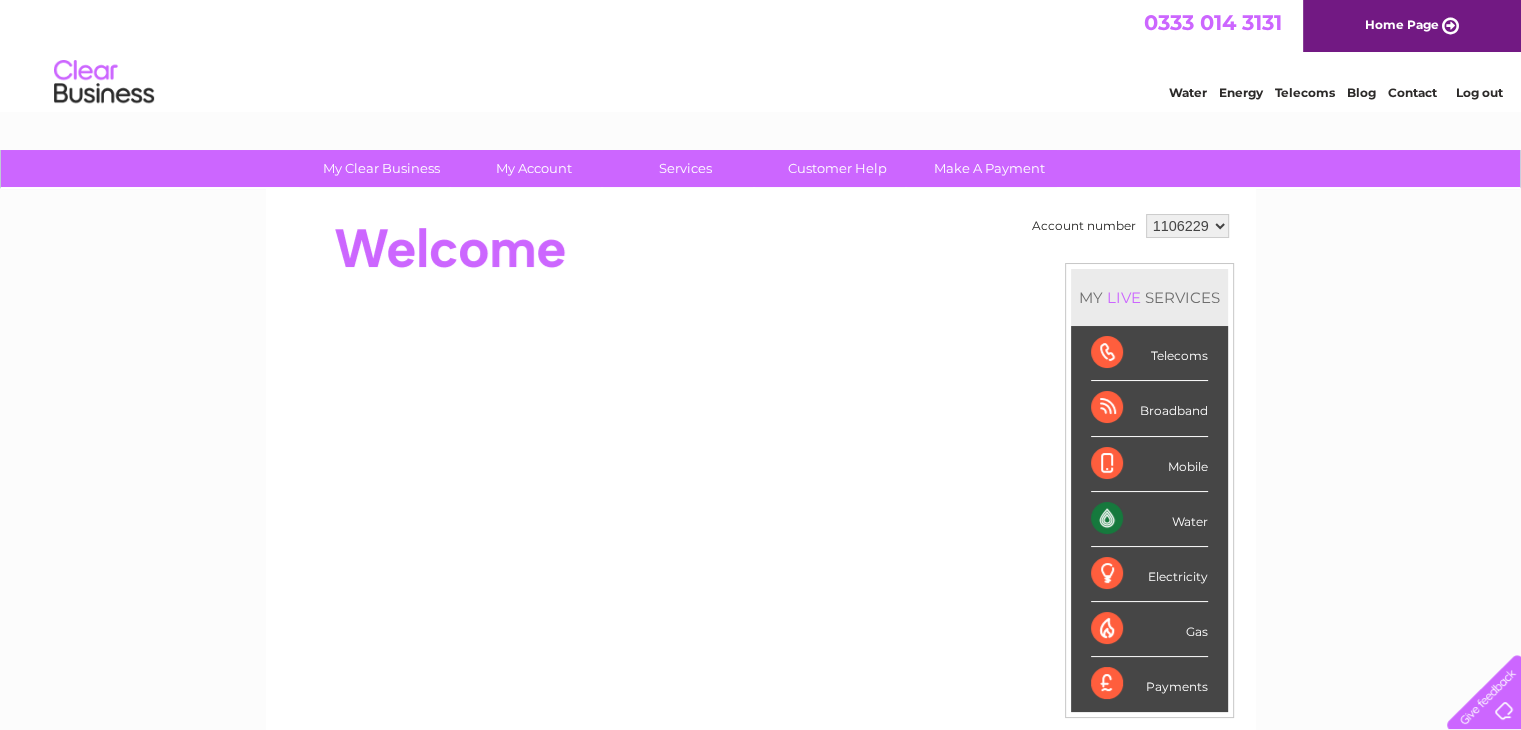 click on "My Clear Business
Login Details
My Details
My Preferences
Link Account
My Account
Bills and Payments   Direct Debit   Moving Premises" at bounding box center [760, 712] 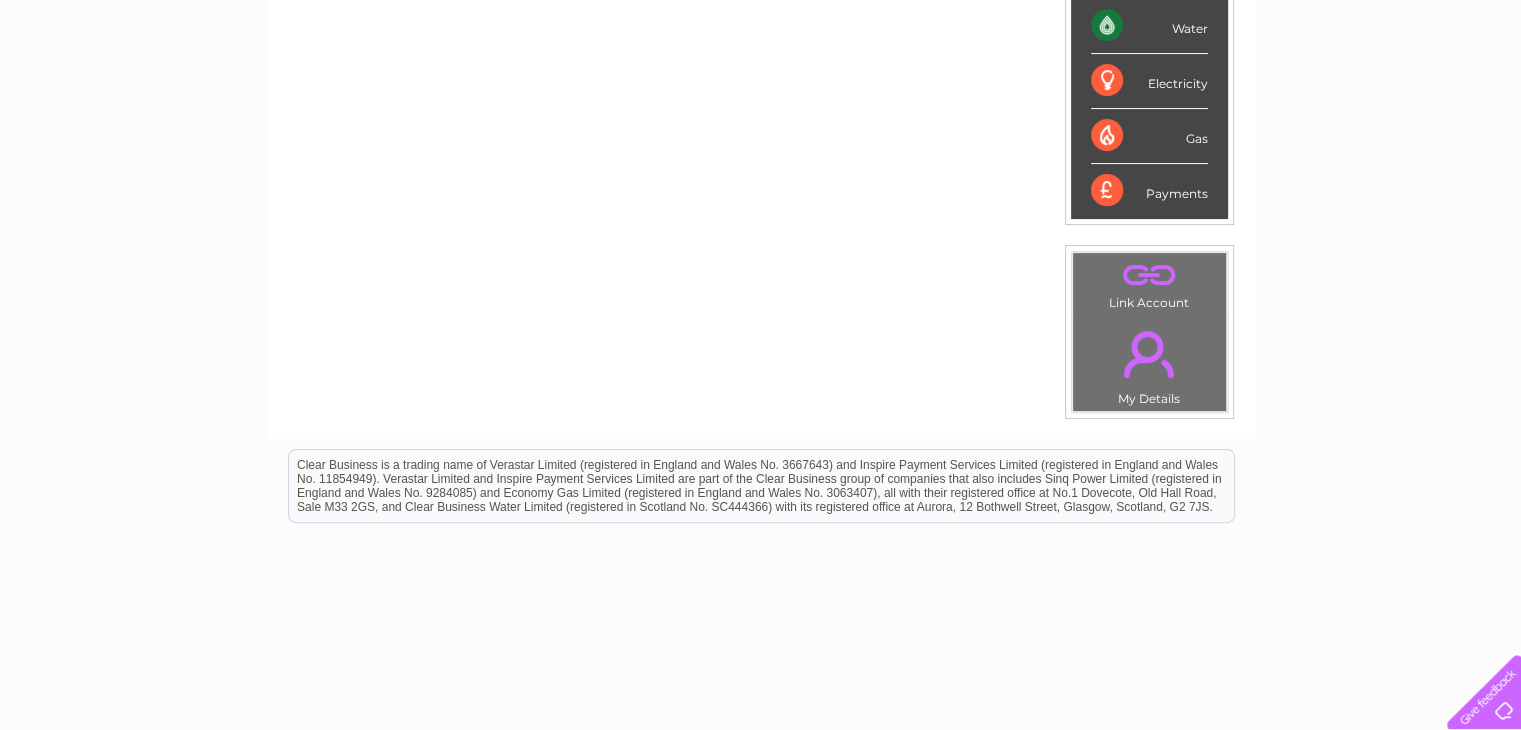 scroll, scrollTop: 555, scrollLeft: 0, axis: vertical 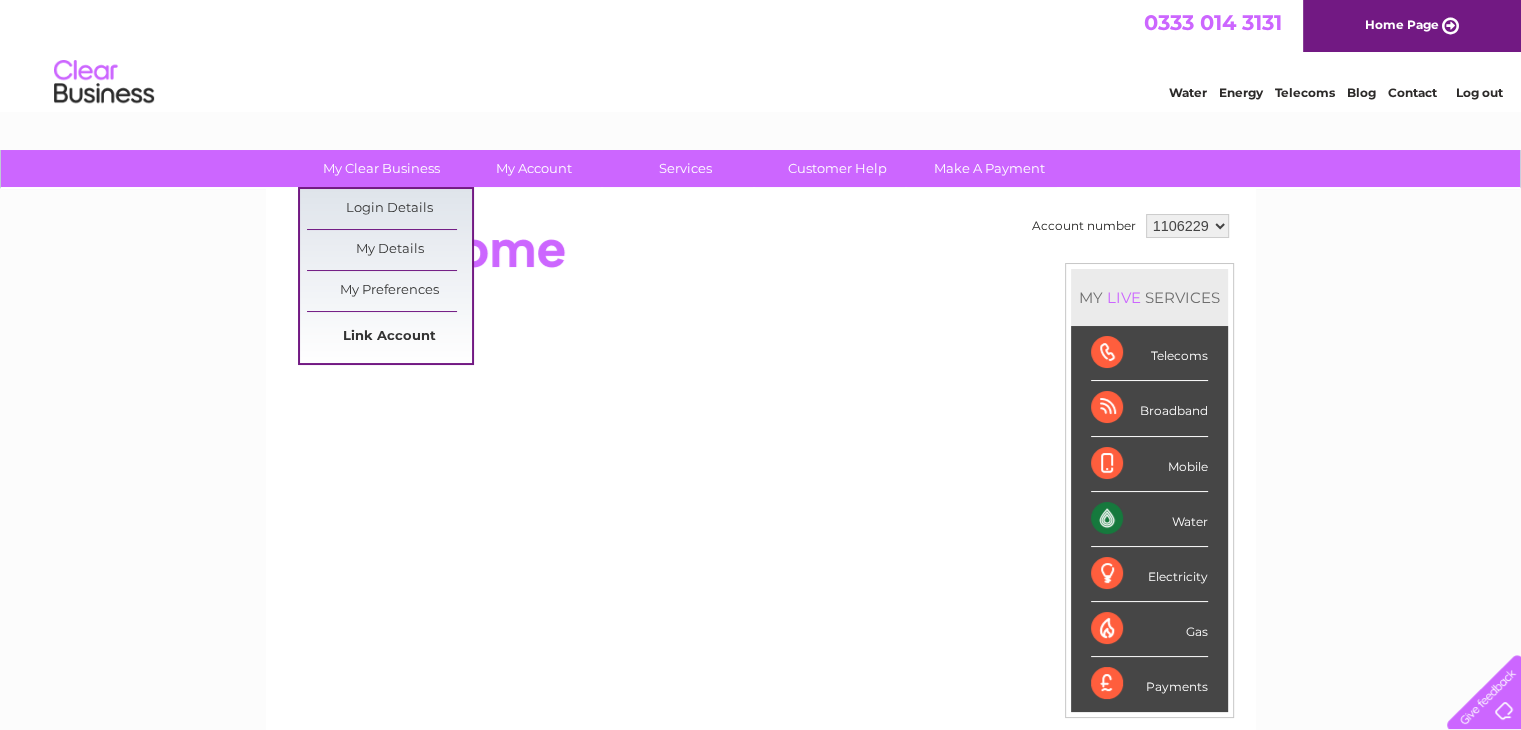 click on "Link Account" at bounding box center (389, 337) 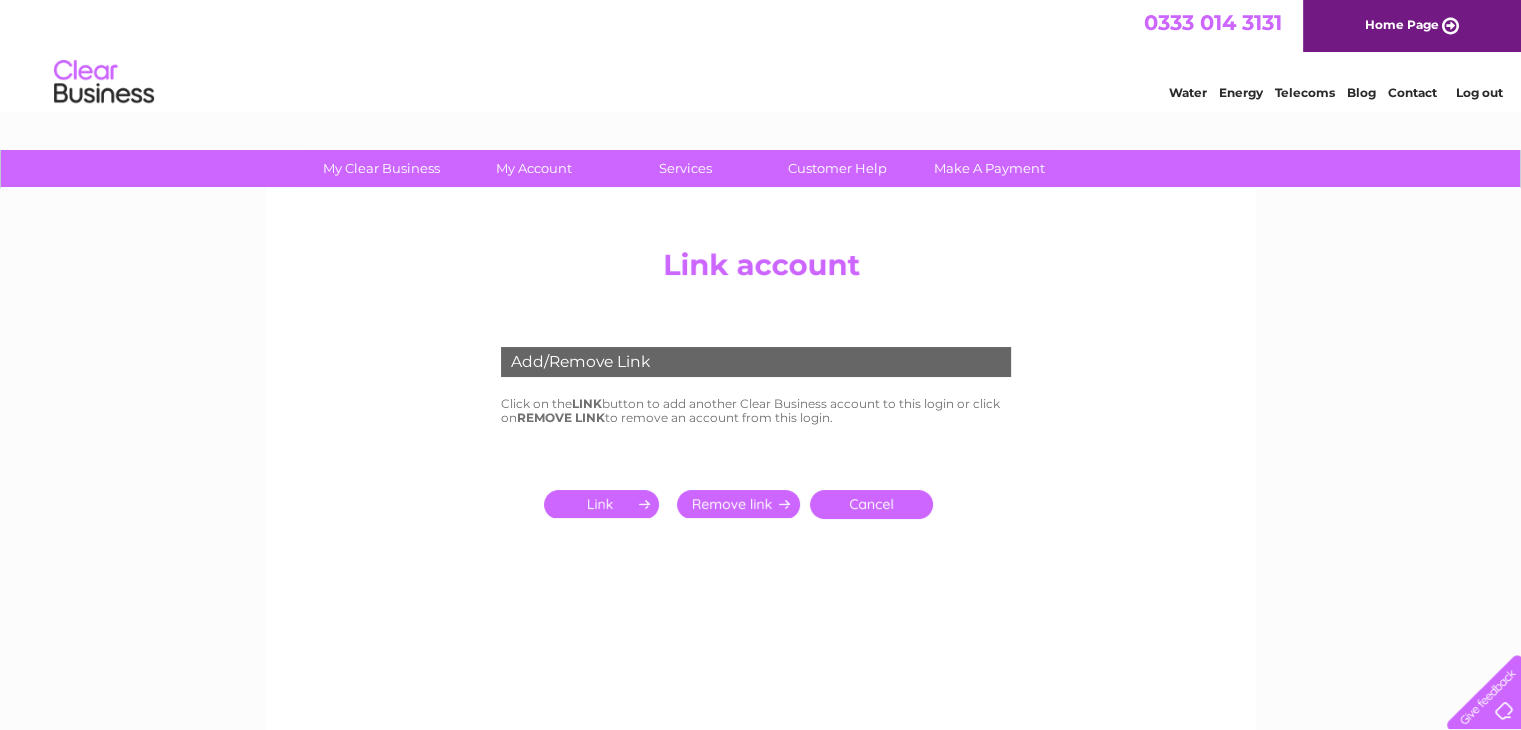 scroll, scrollTop: 0, scrollLeft: 0, axis: both 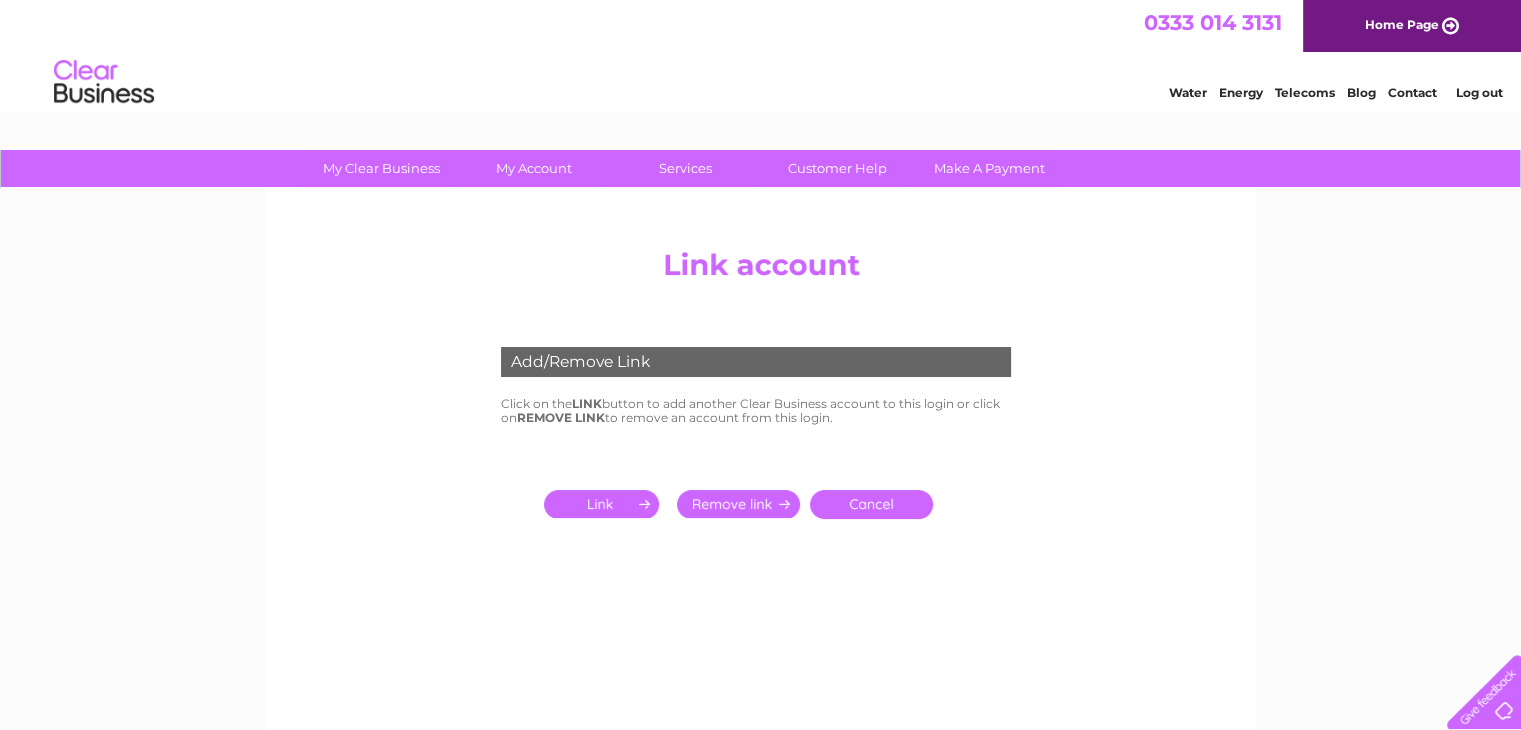 click at bounding box center (605, 504) 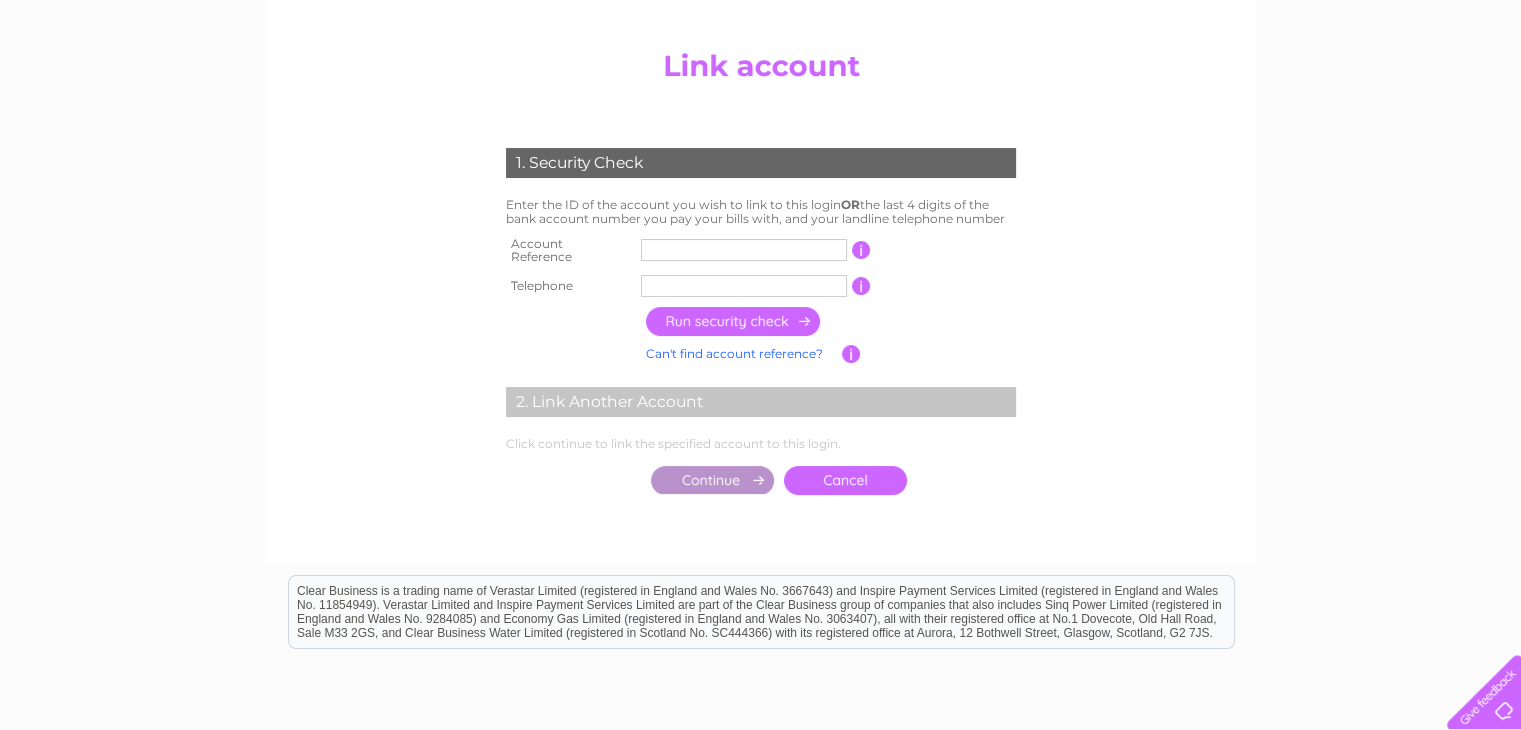 scroll, scrollTop: 200, scrollLeft: 0, axis: vertical 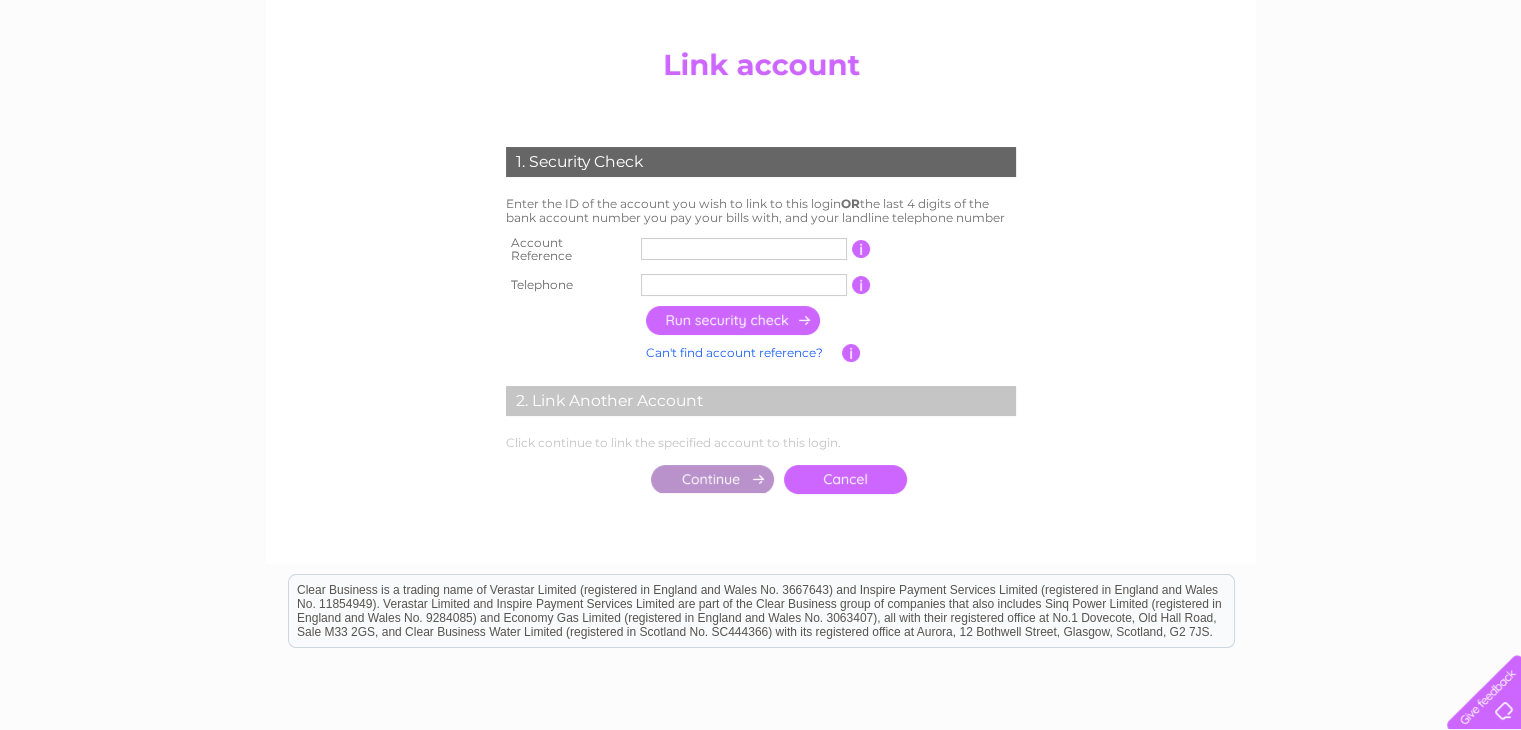 click at bounding box center [744, 249] 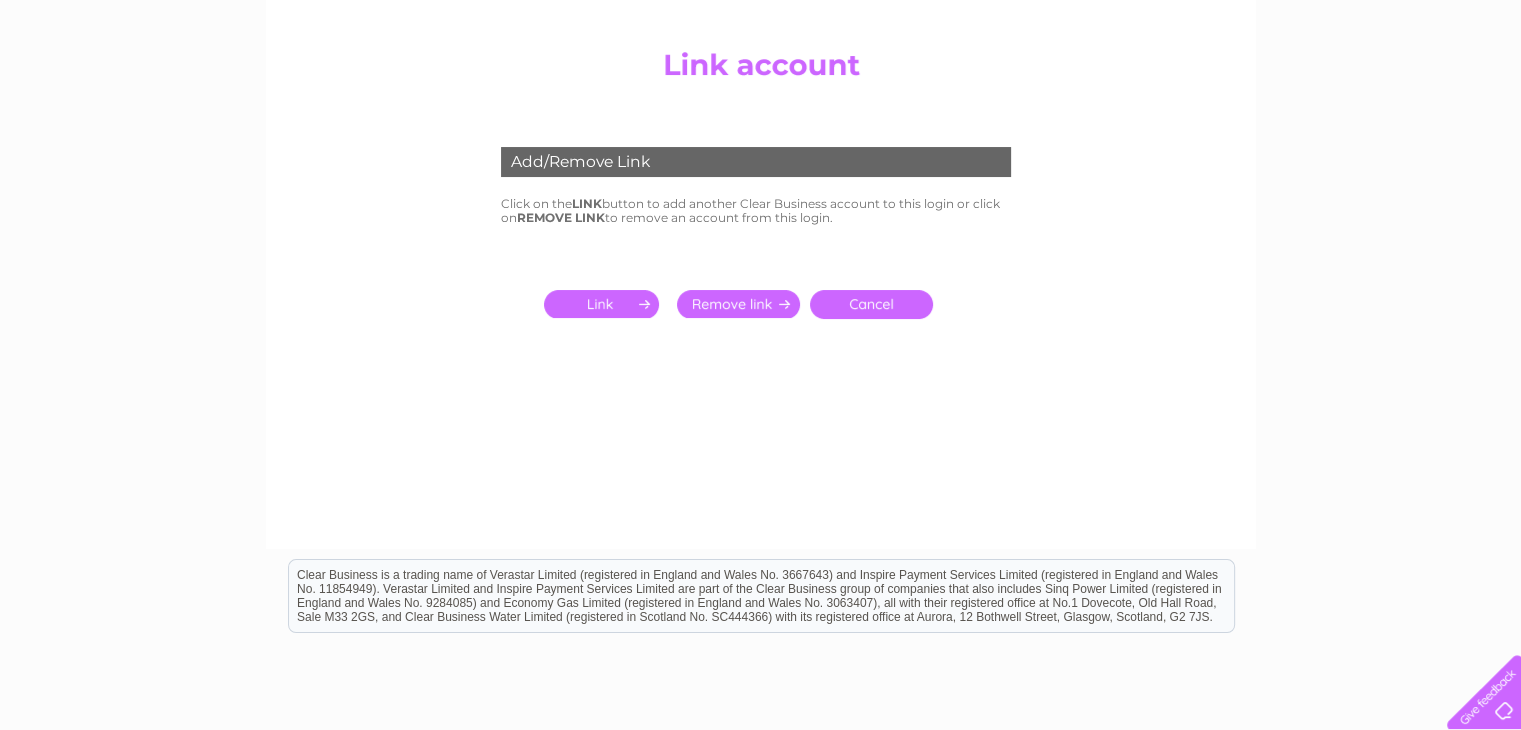 scroll, scrollTop: 0, scrollLeft: 0, axis: both 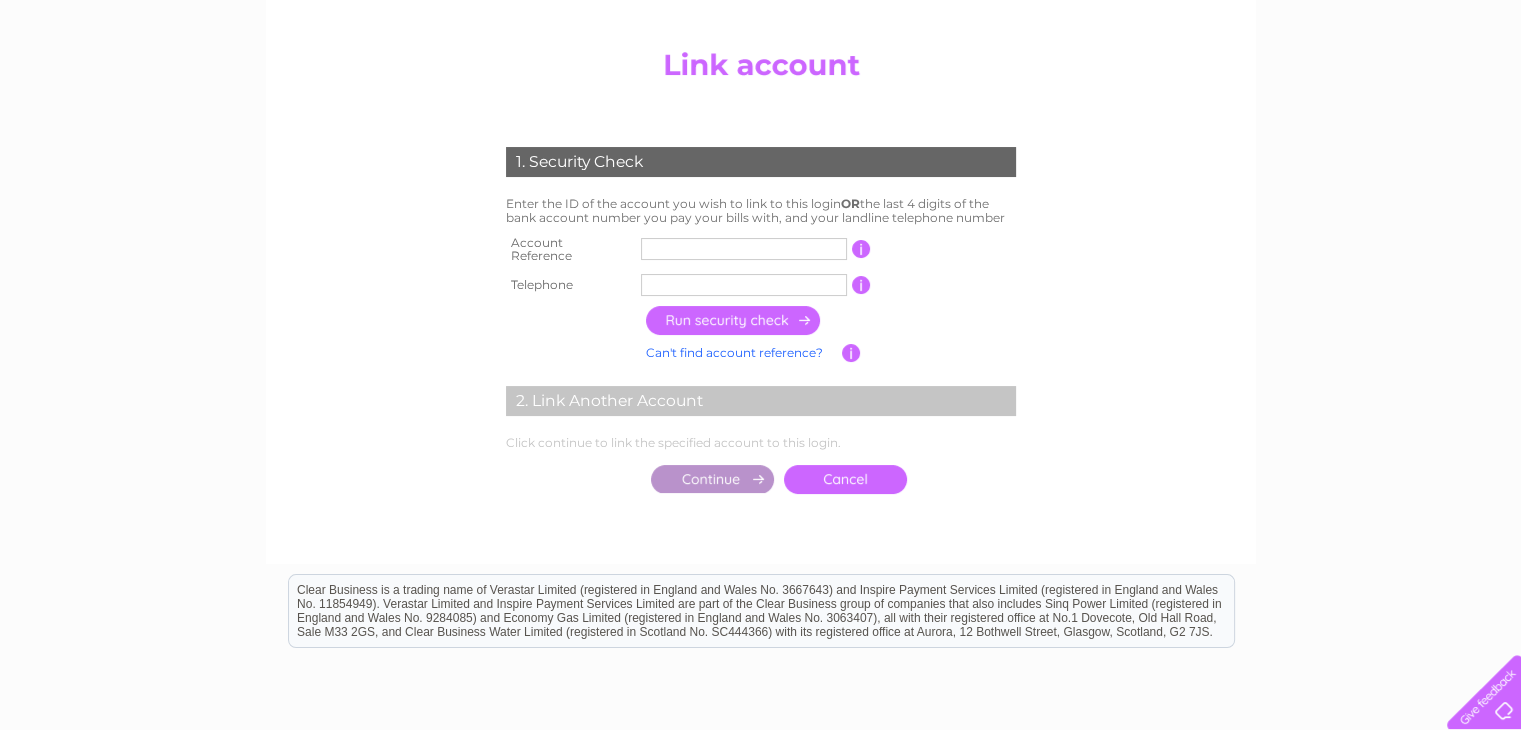 click at bounding box center [744, 249] 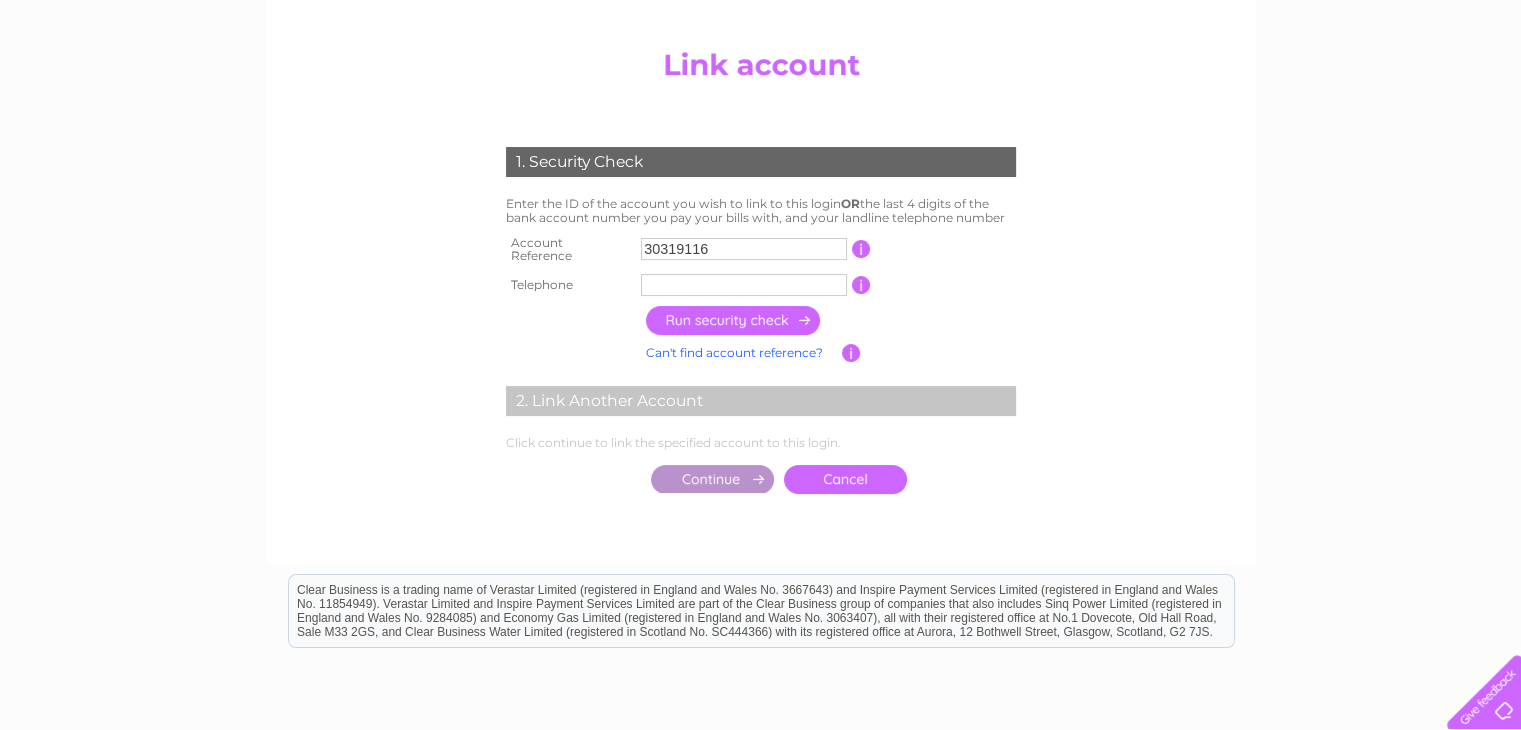 type on "30319116" 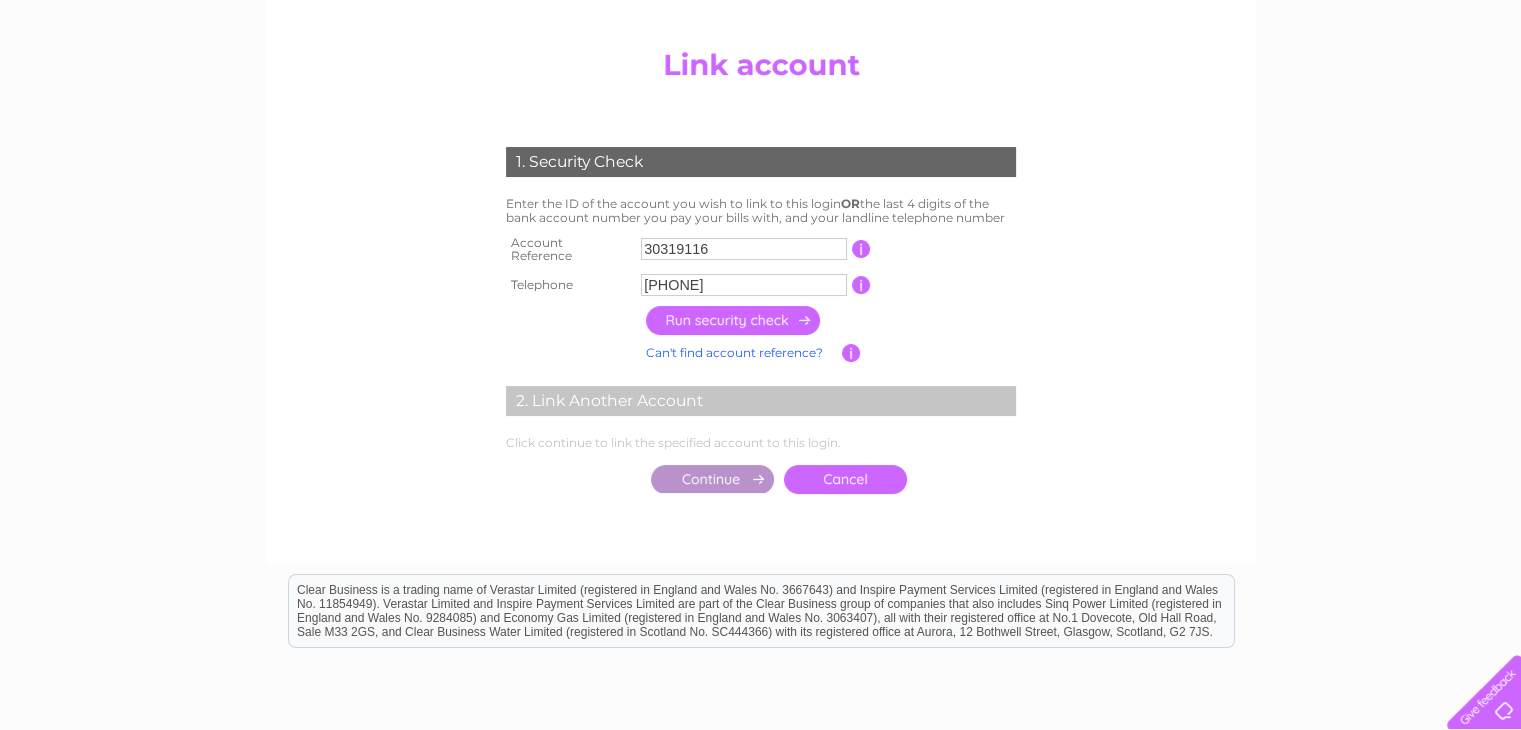 type on "01967402146" 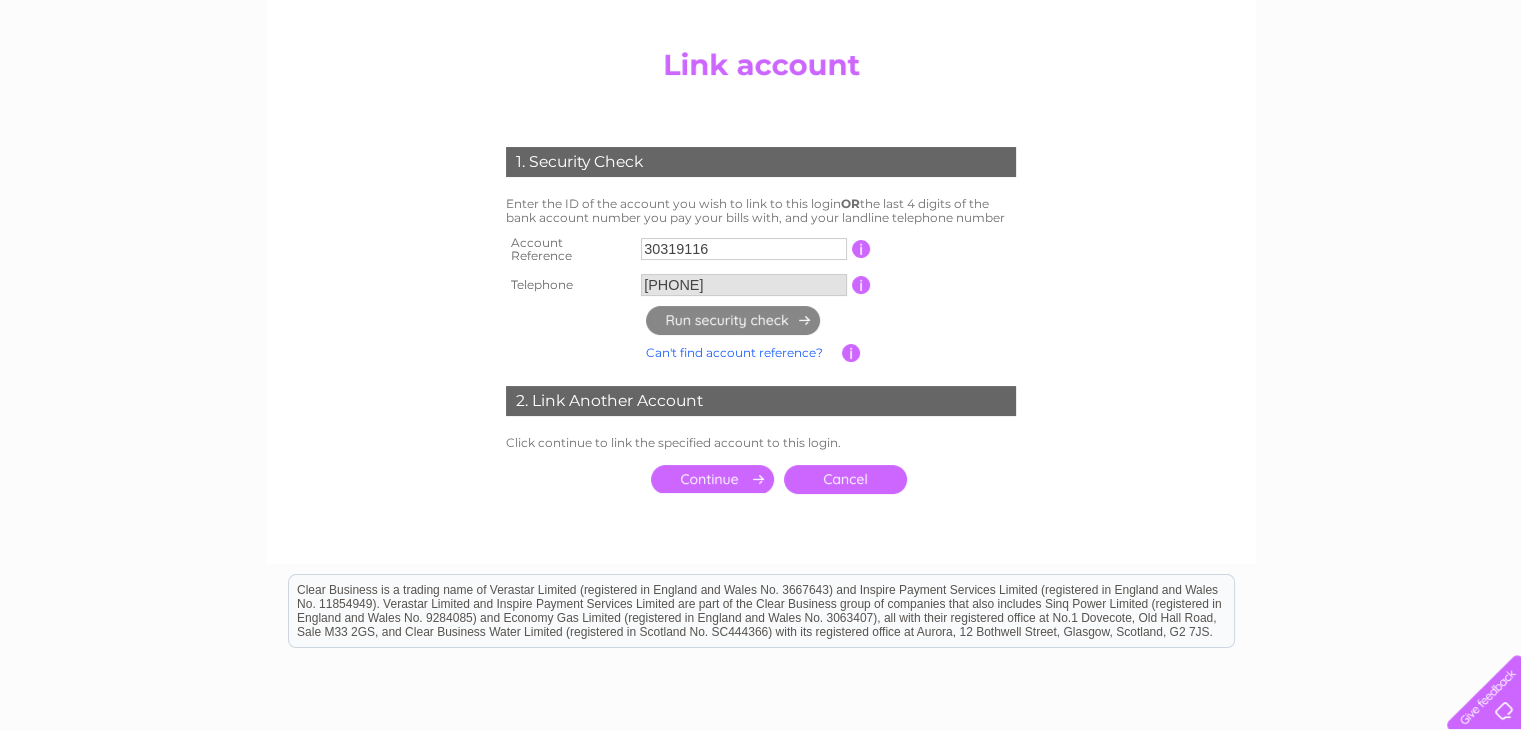 click at bounding box center [712, 479] 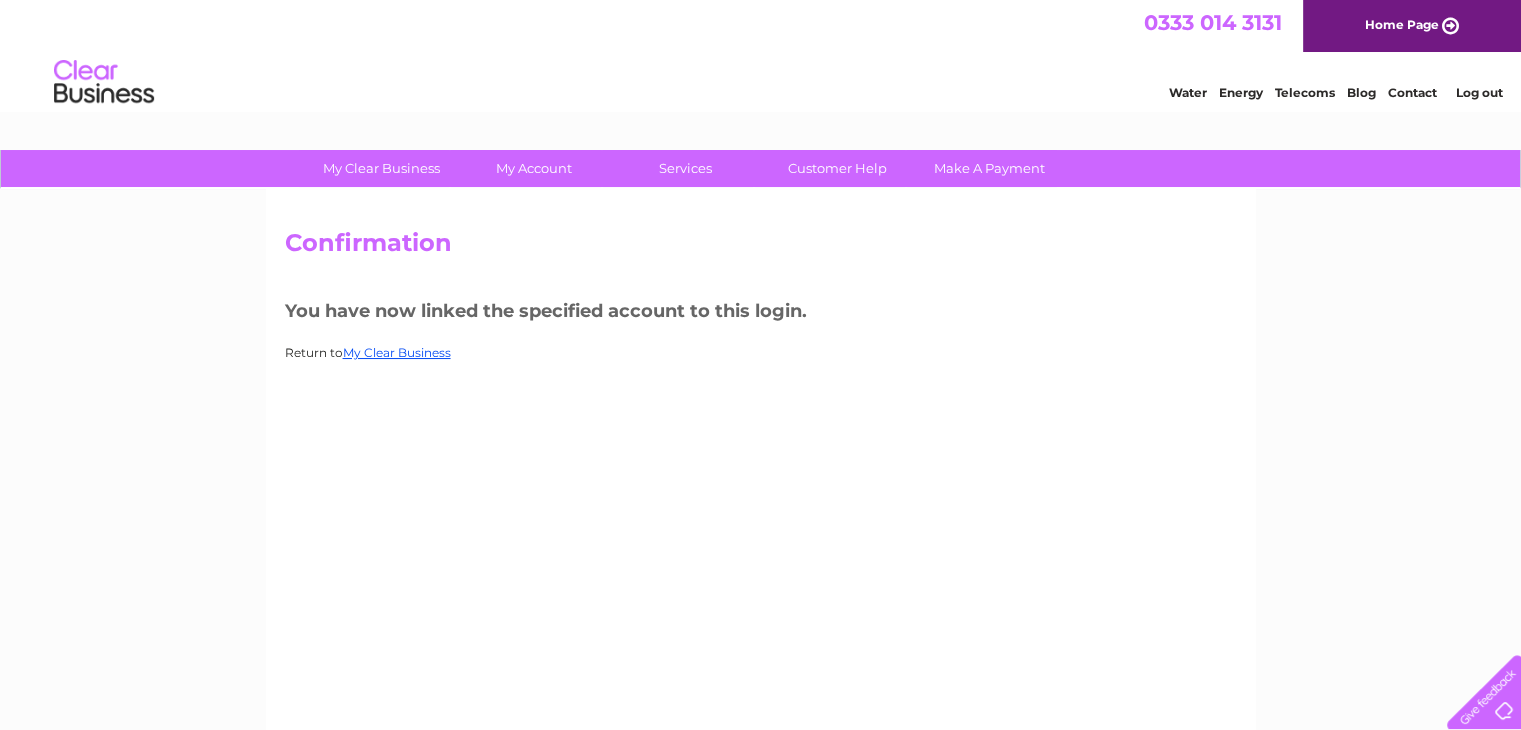 scroll, scrollTop: 0, scrollLeft: 0, axis: both 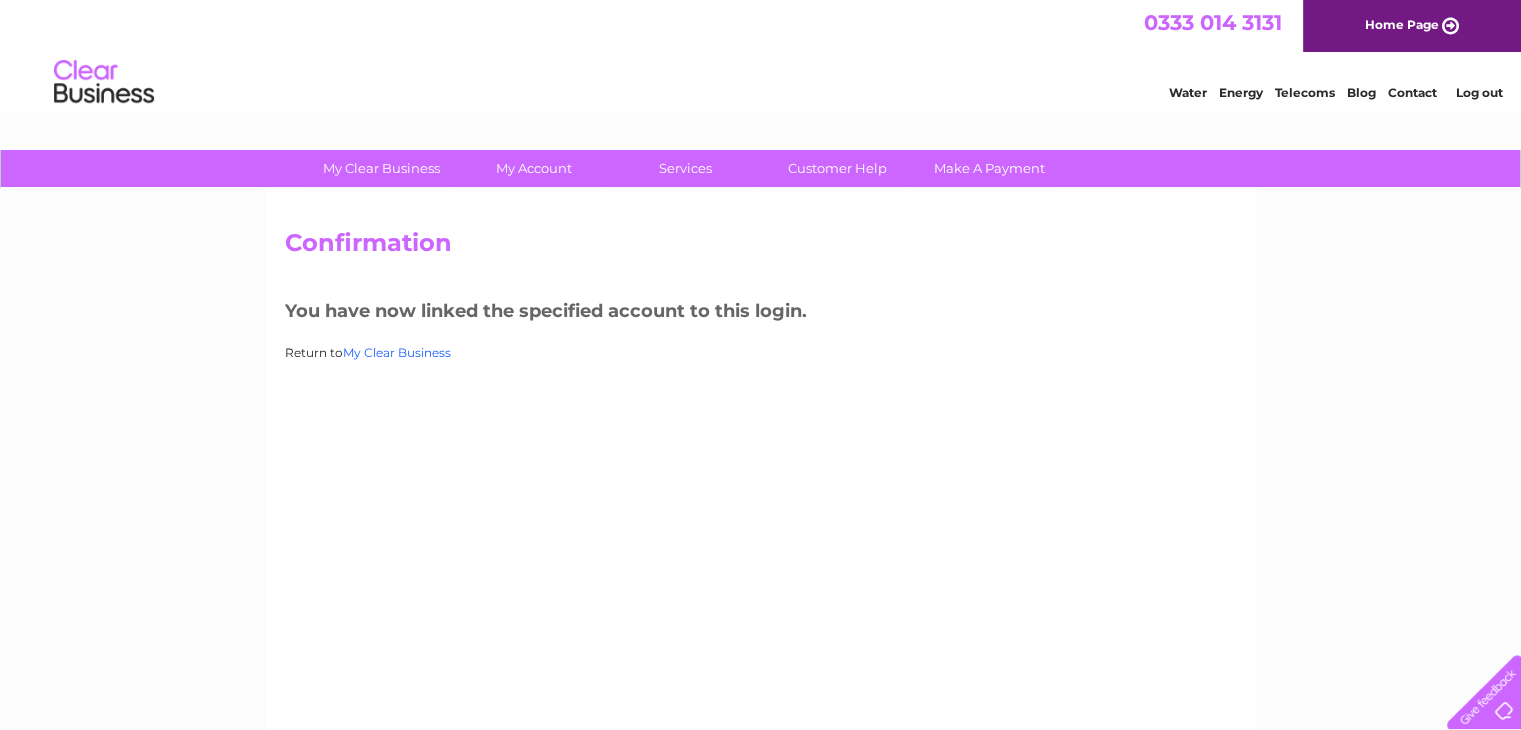 click on "My Clear Business" at bounding box center [397, 352] 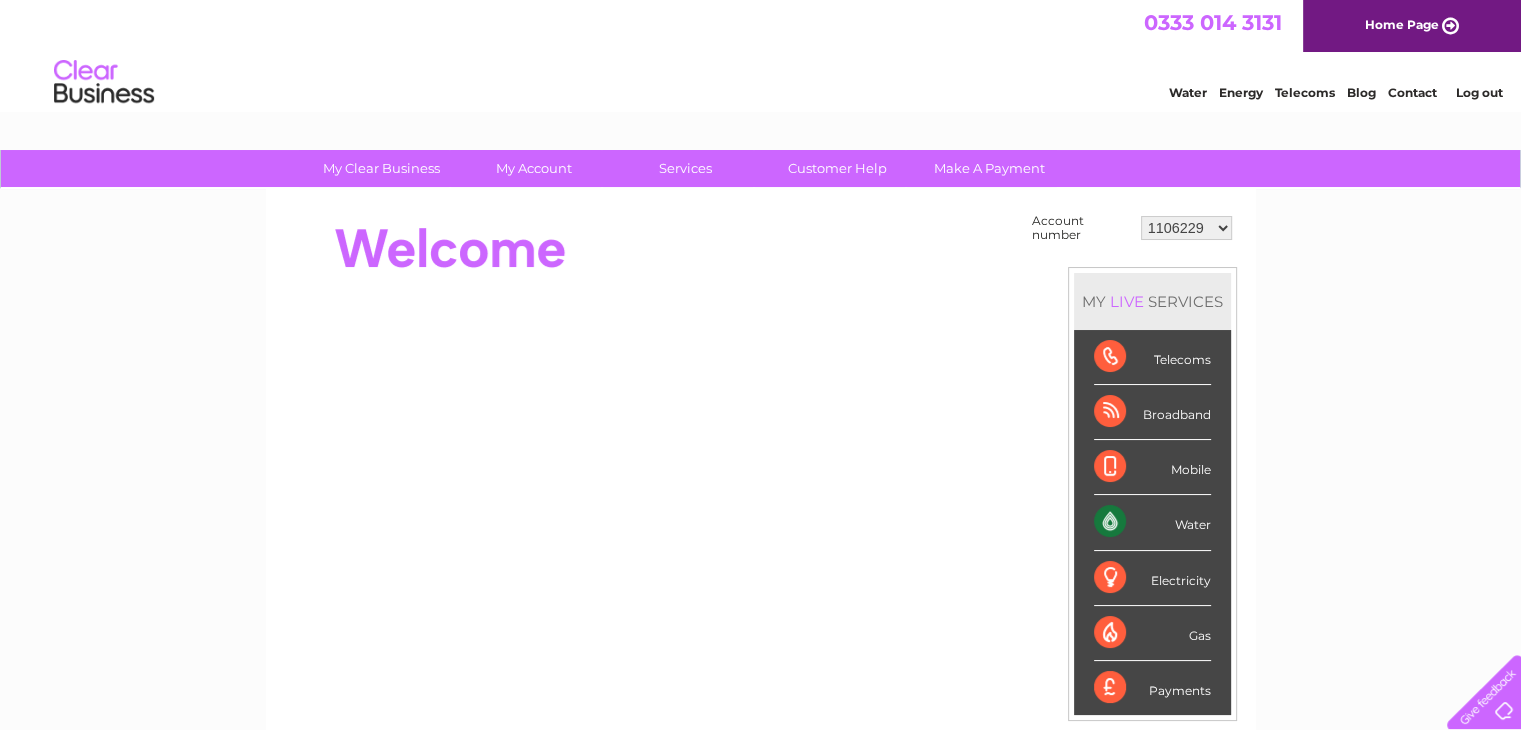 scroll, scrollTop: 0, scrollLeft: 0, axis: both 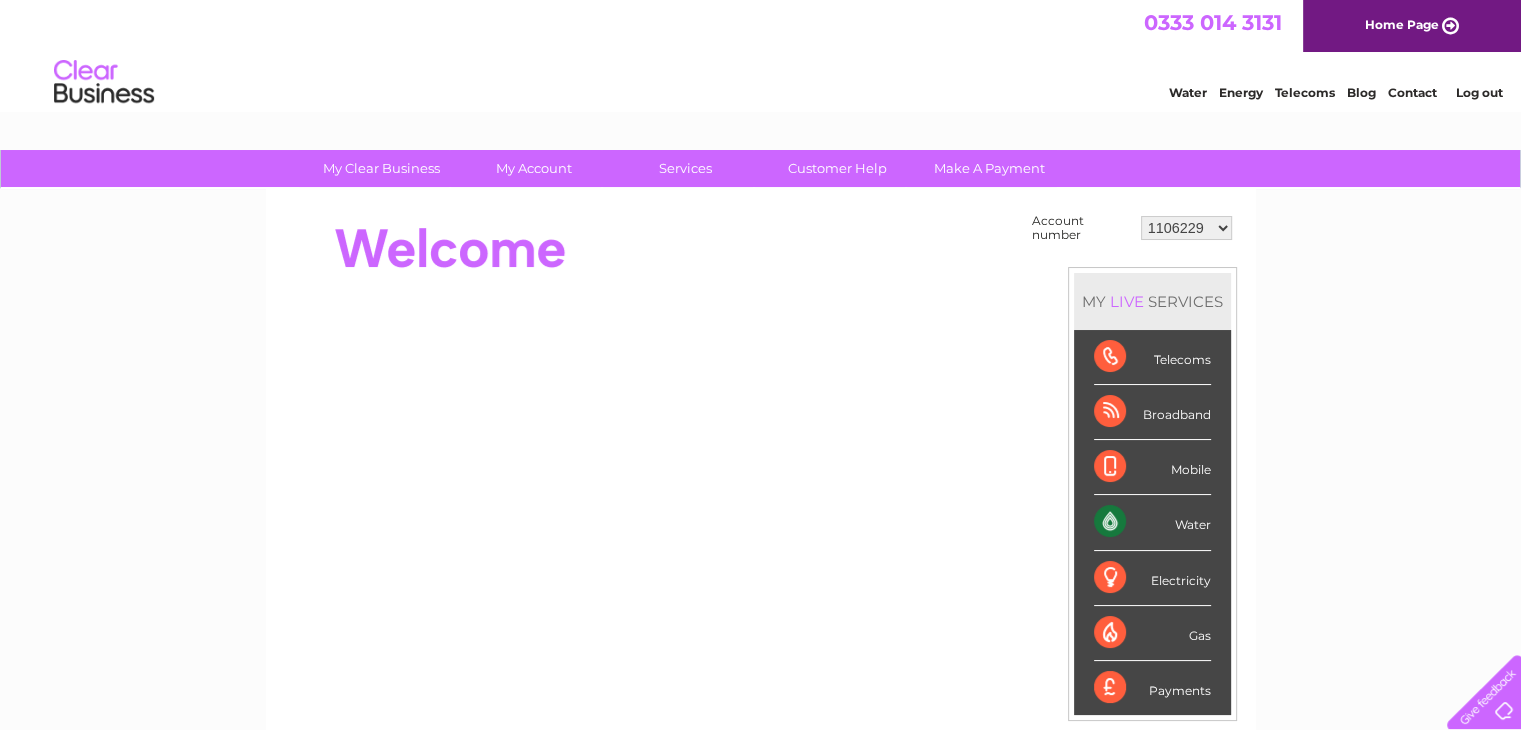 click on "1106229
30319116" at bounding box center (1186, 228) 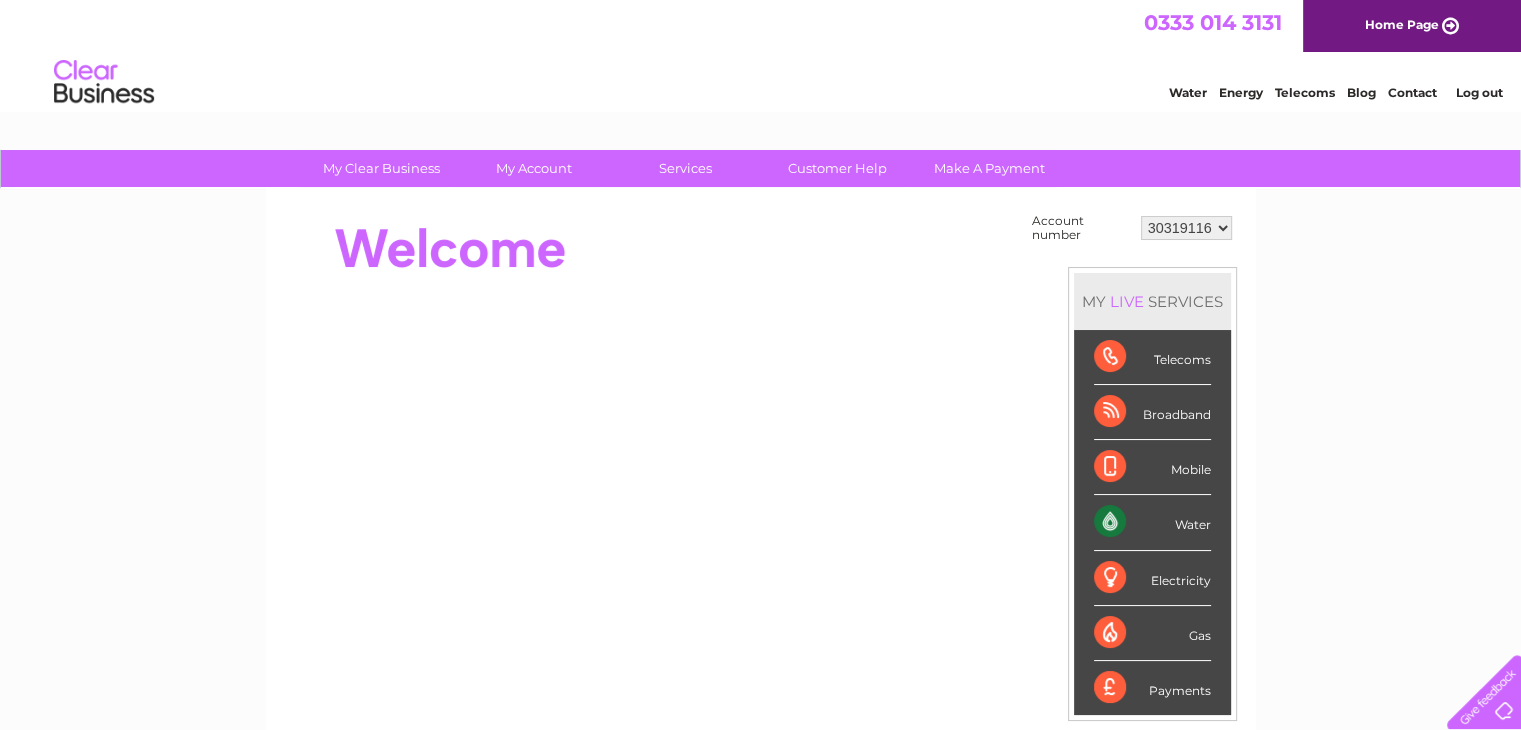 click on "1106229
30319116" at bounding box center [1186, 228] 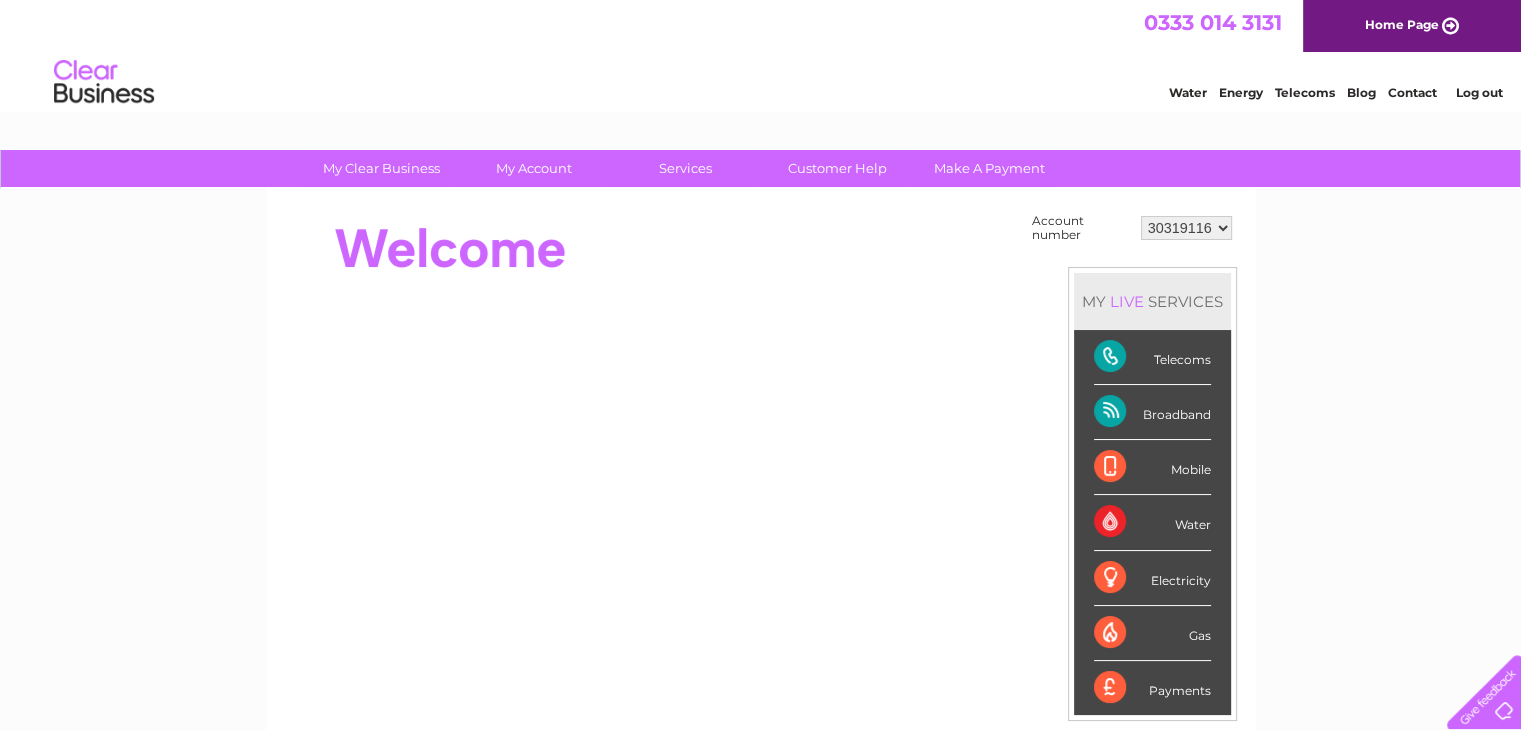 scroll, scrollTop: 0, scrollLeft: 0, axis: both 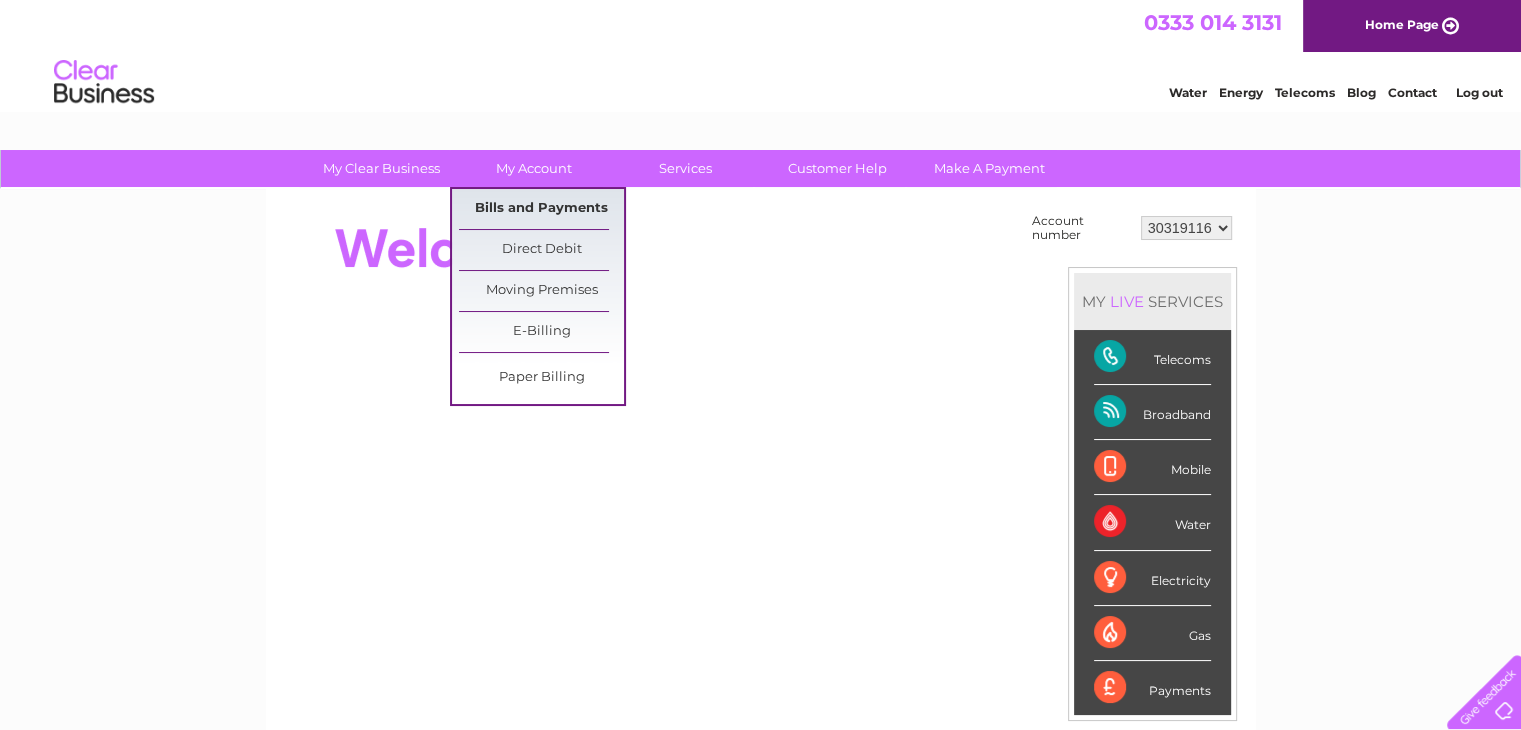click on "Bills and Payments" at bounding box center (541, 209) 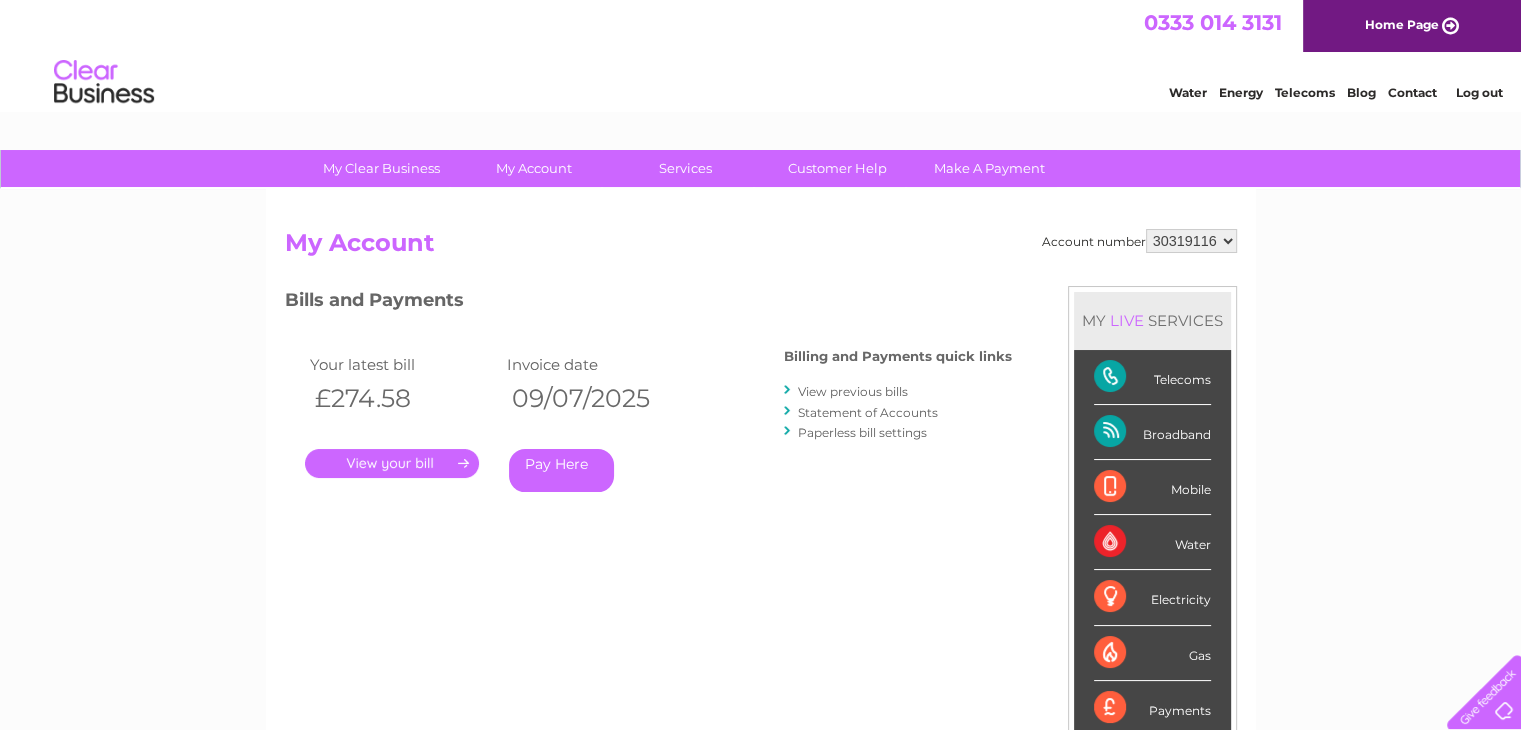 scroll, scrollTop: 0, scrollLeft: 0, axis: both 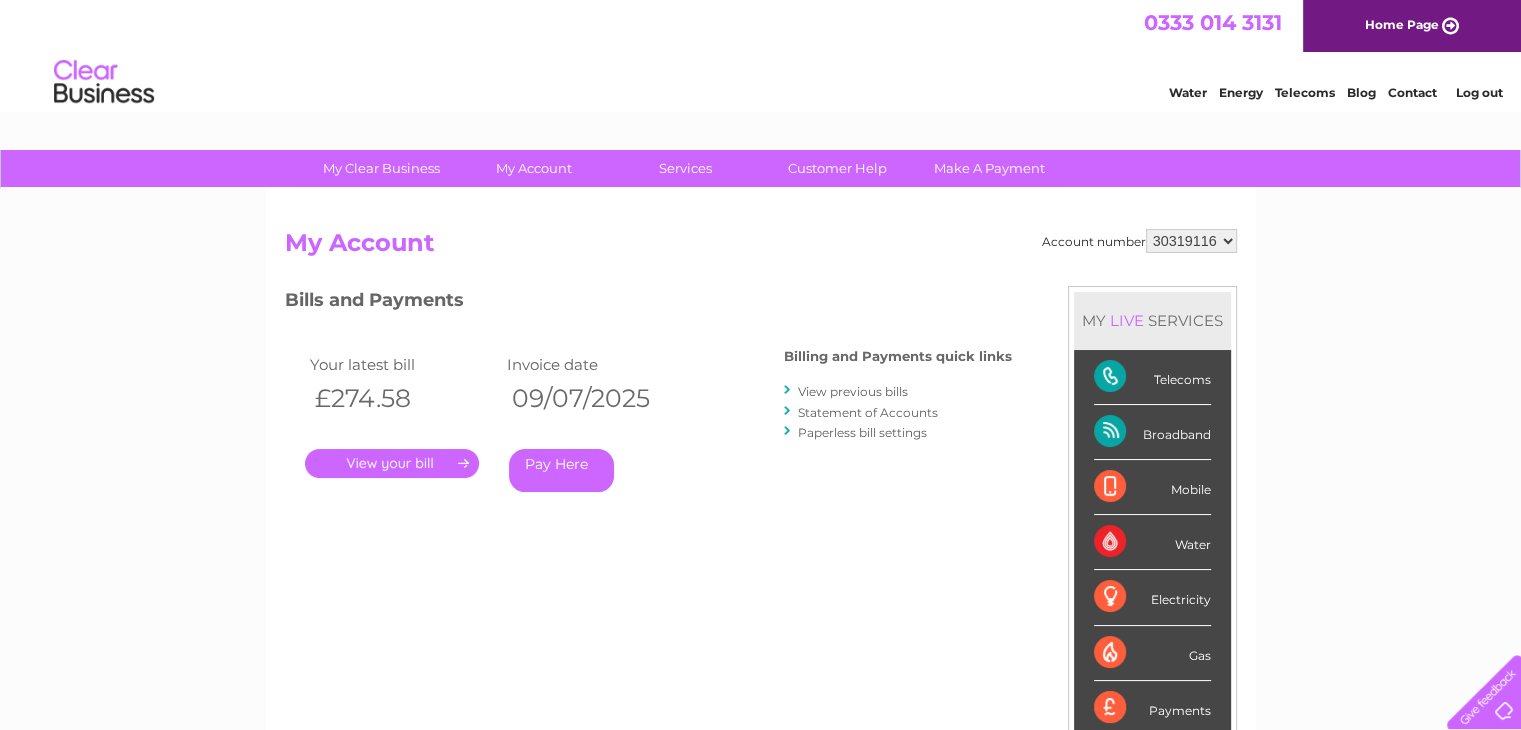click on "Statement of Accounts" at bounding box center [868, 412] 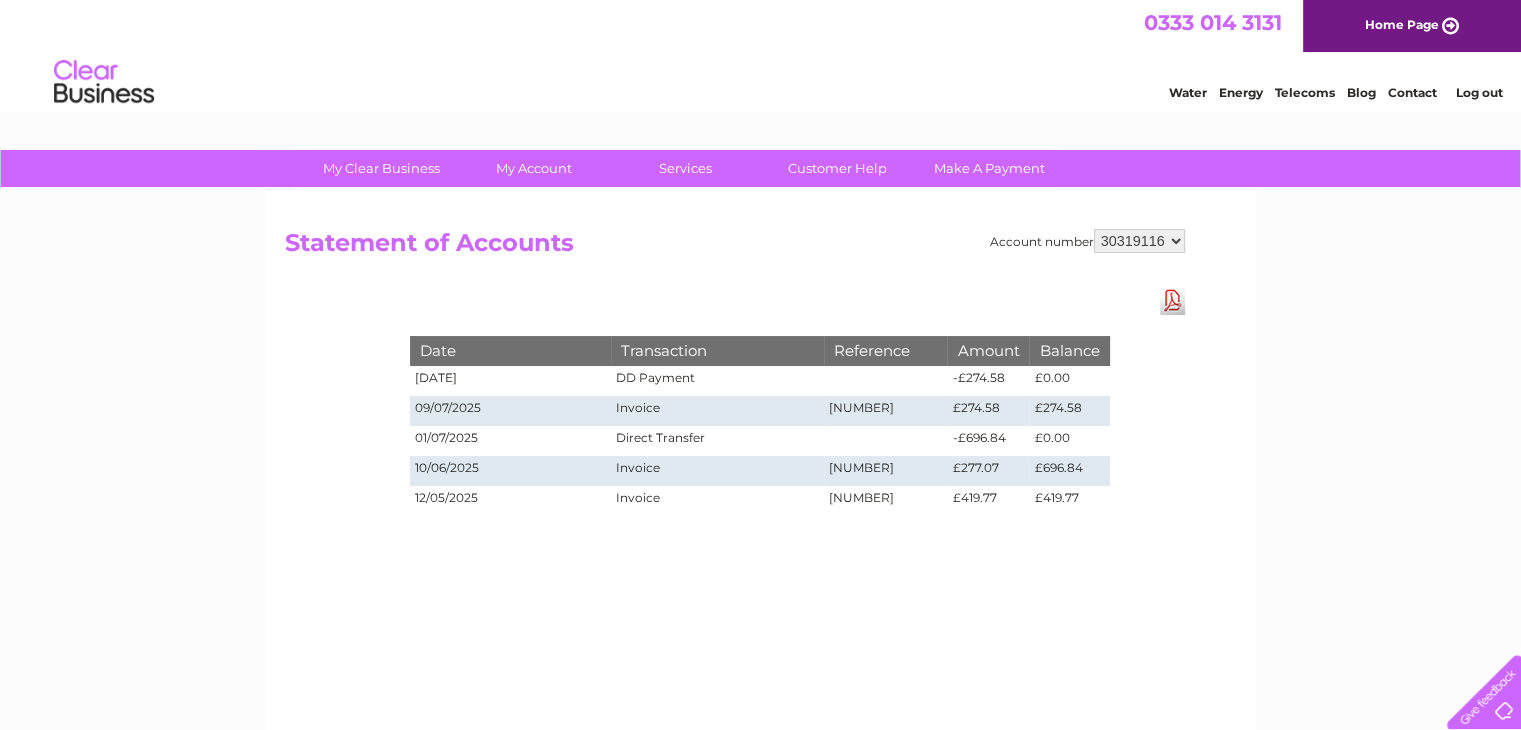 scroll, scrollTop: 0, scrollLeft: 0, axis: both 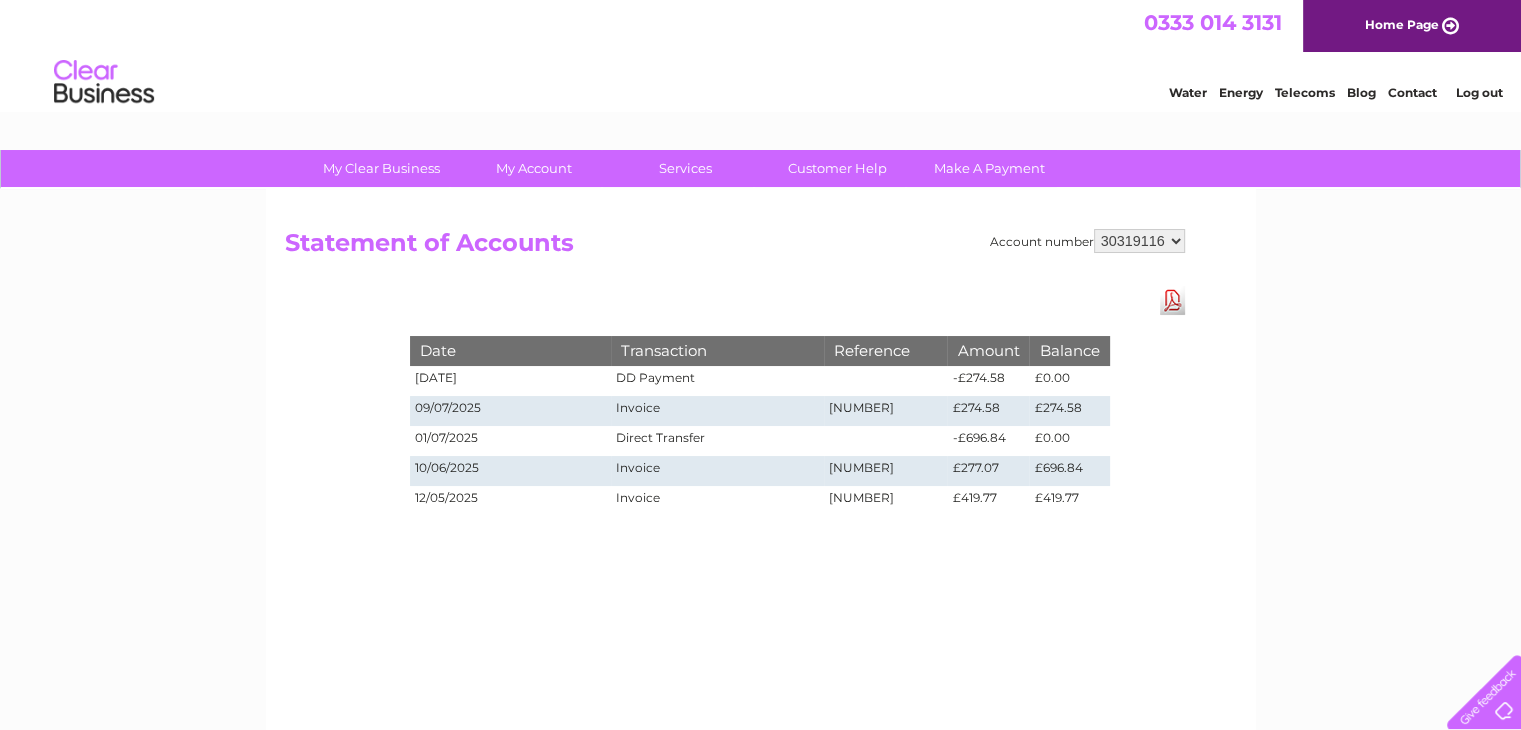 click on "Account number    [NUMBER]
[NUMBER]
Statement of Accounts
Download Pdf
Date
Transaction
Reference
Amount
Balance
[DATE]
DD Payment
-£274.58
£0.00
[DATE]
Invoice
[NUMBER]
£274.58
£274.58" at bounding box center [761, 469] 